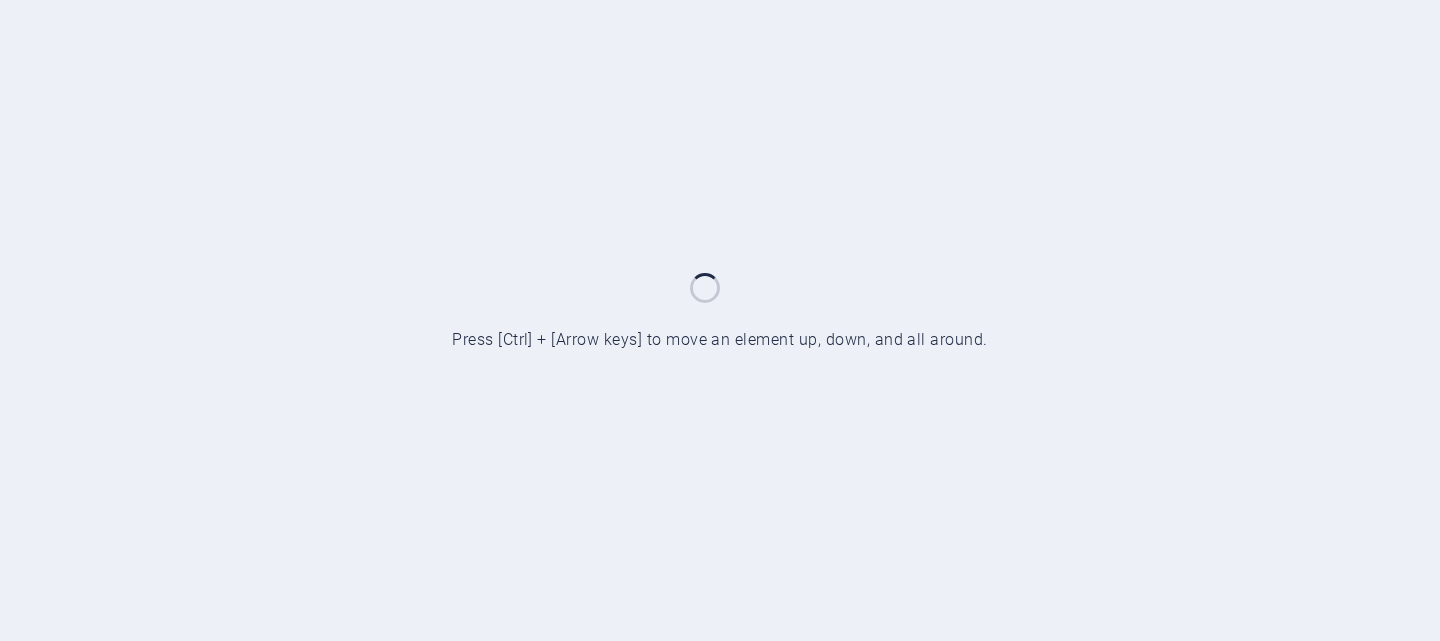 scroll, scrollTop: 0, scrollLeft: 0, axis: both 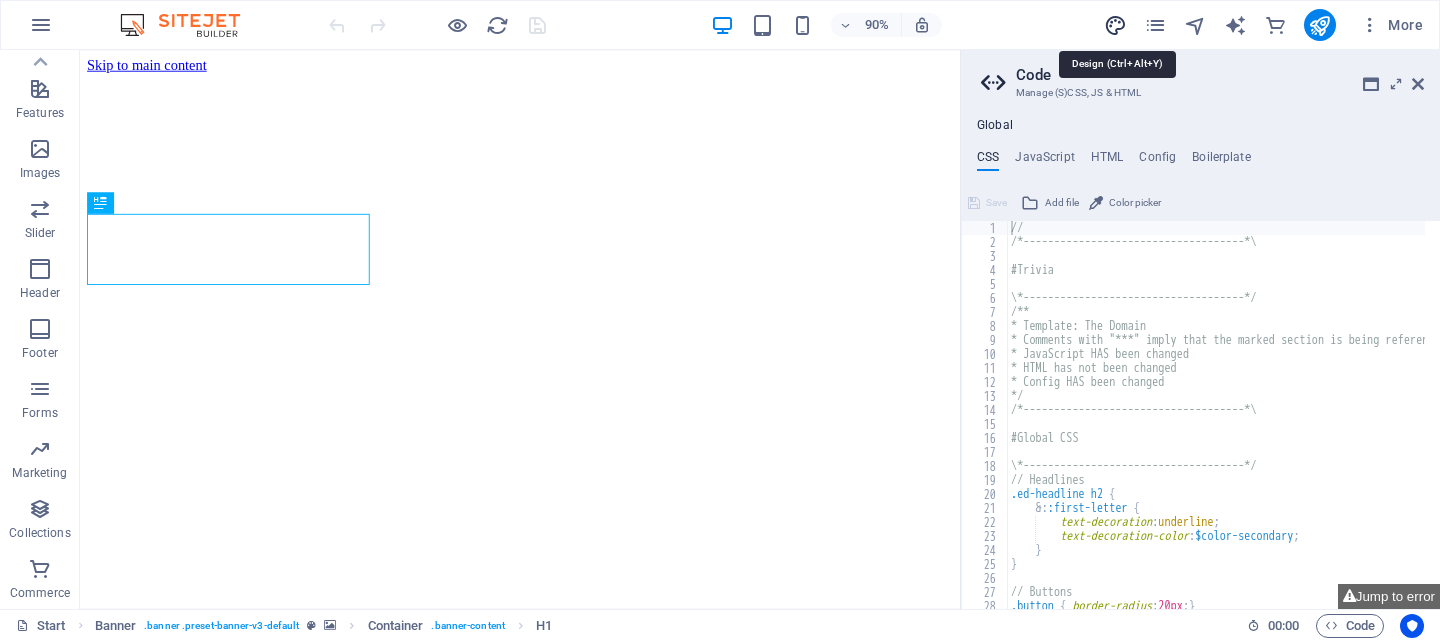 click at bounding box center (1115, 25) 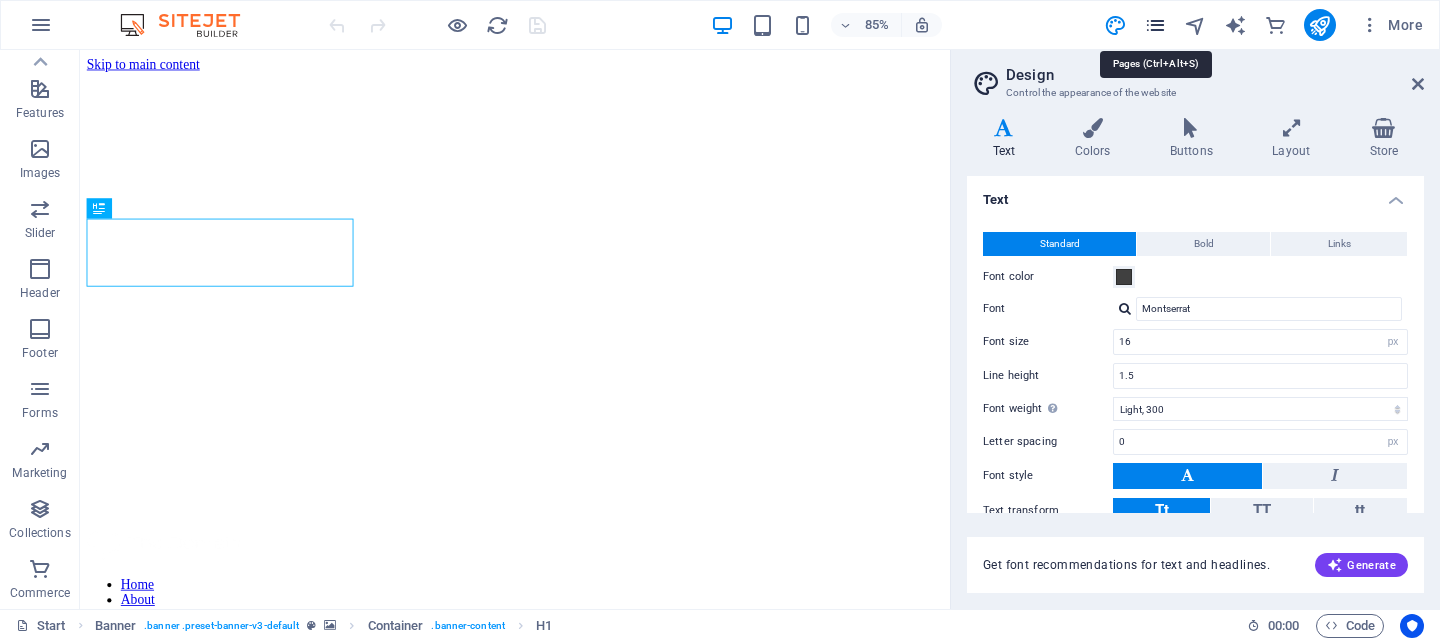 click at bounding box center (1155, 25) 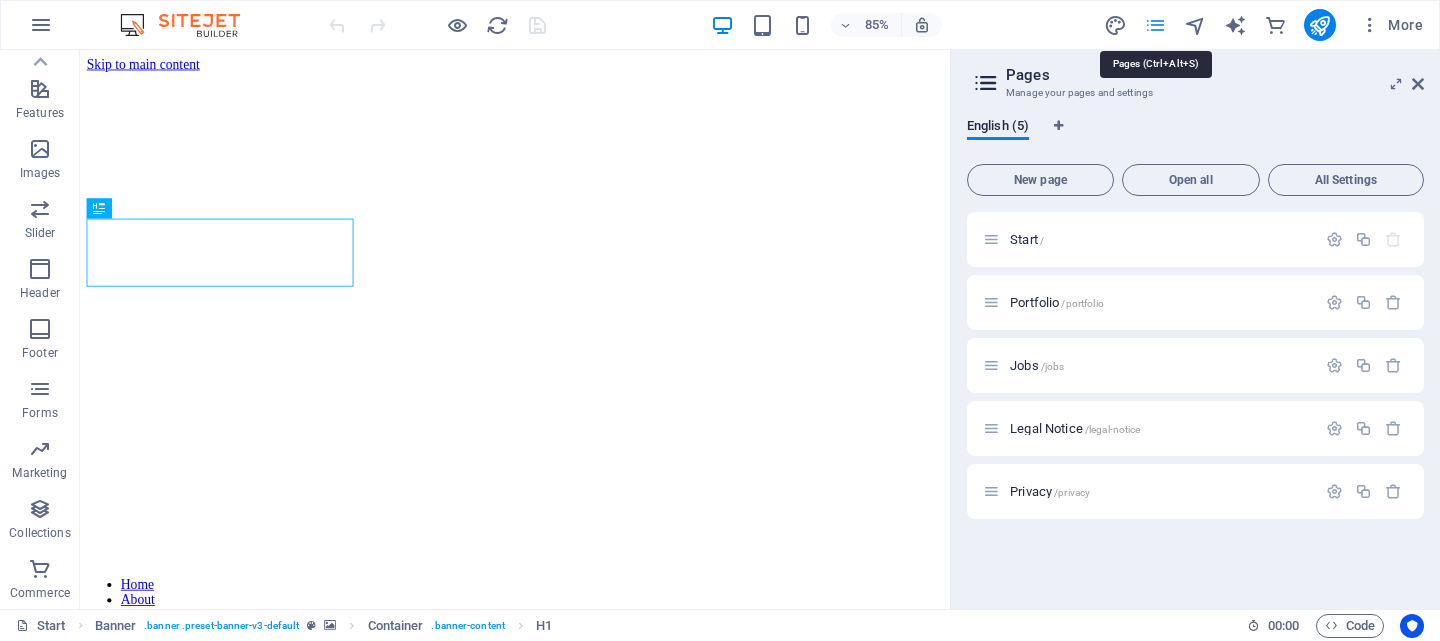click at bounding box center (1155, 25) 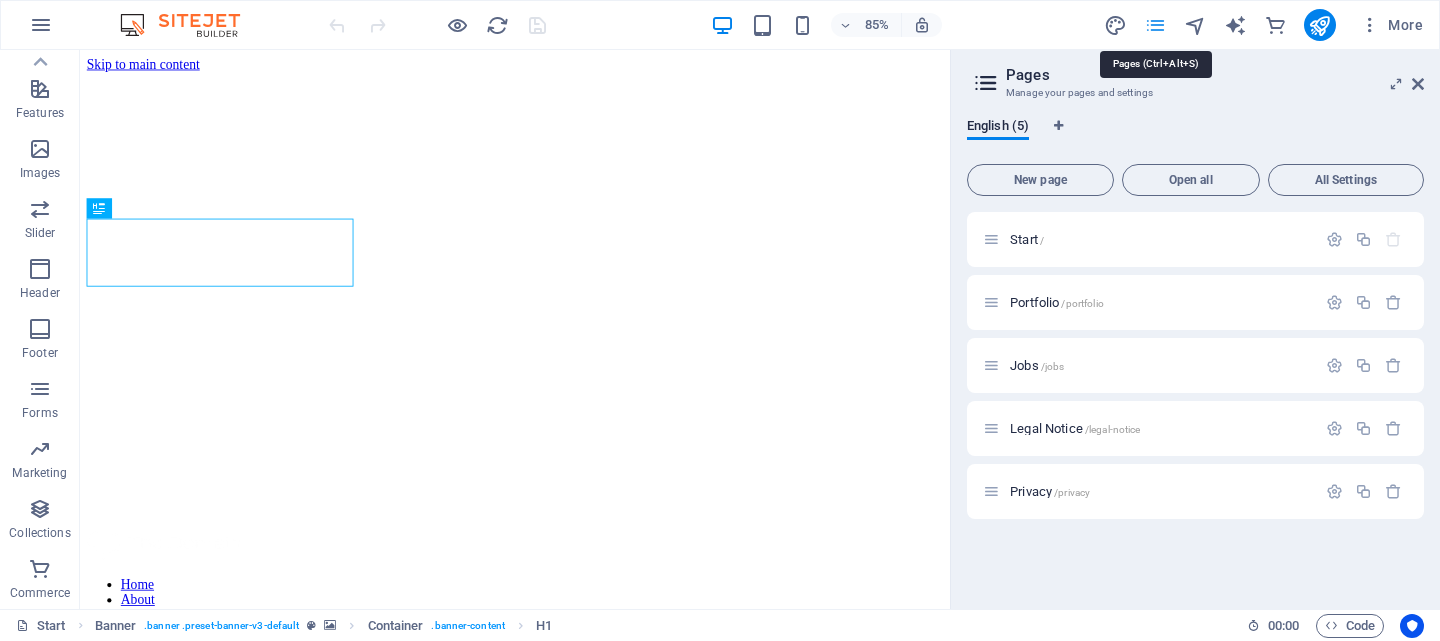 click at bounding box center [1155, 25] 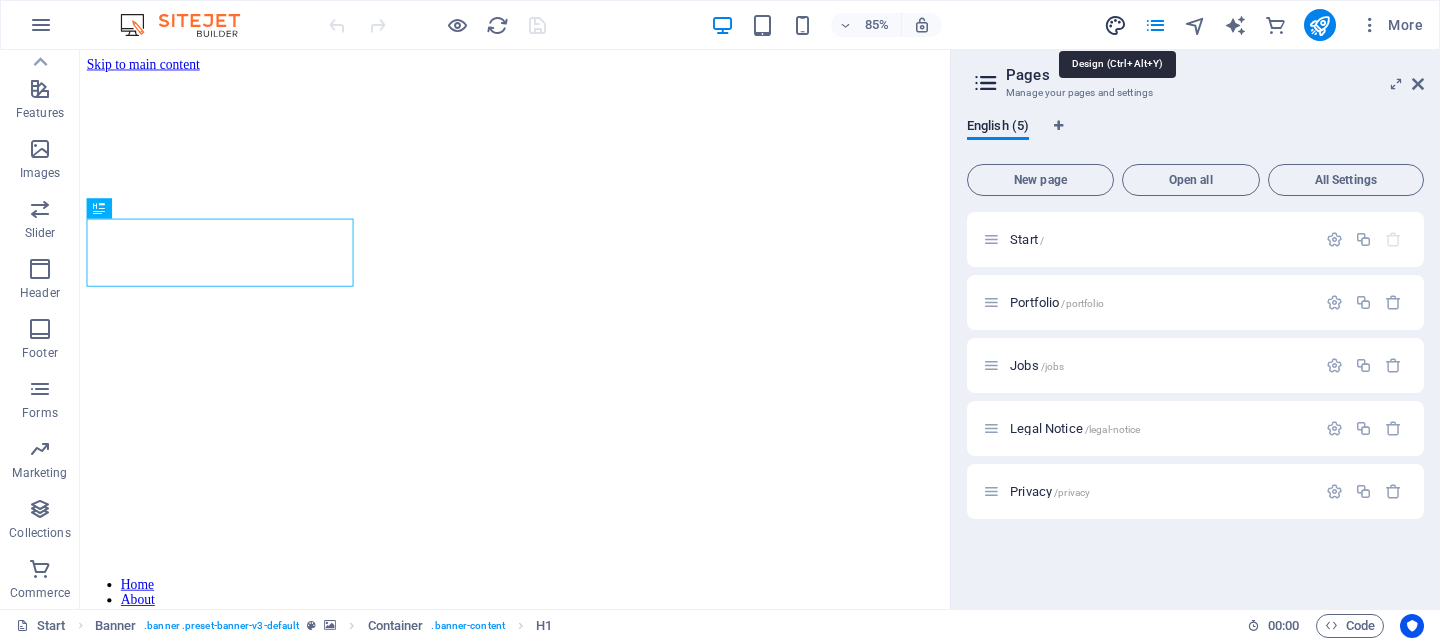 click at bounding box center (1115, 25) 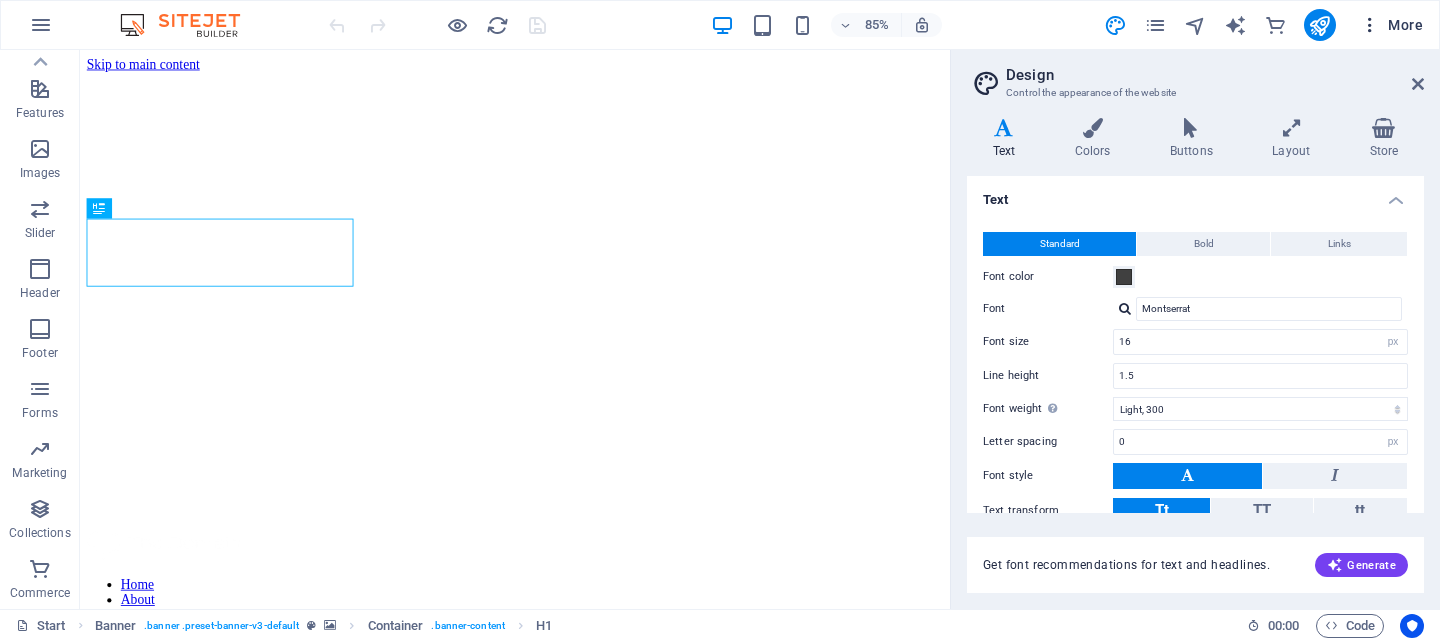 click at bounding box center [1370, 25] 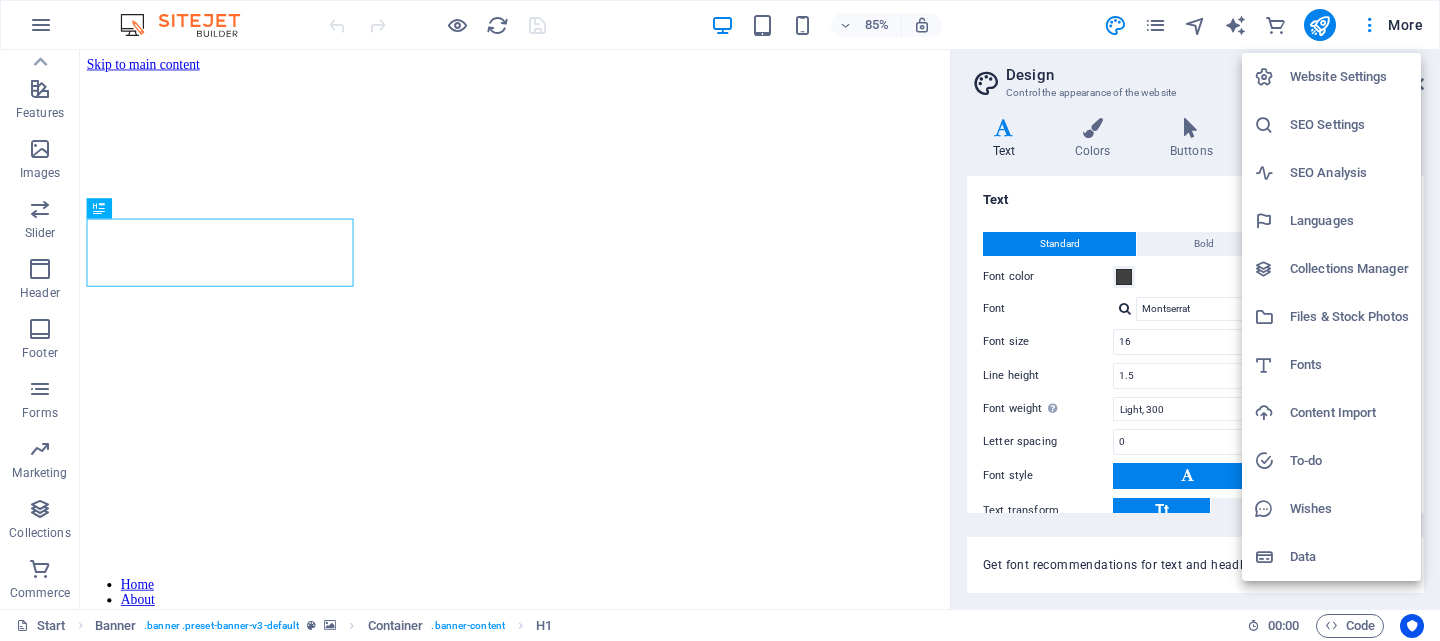 click at bounding box center (720, 320) 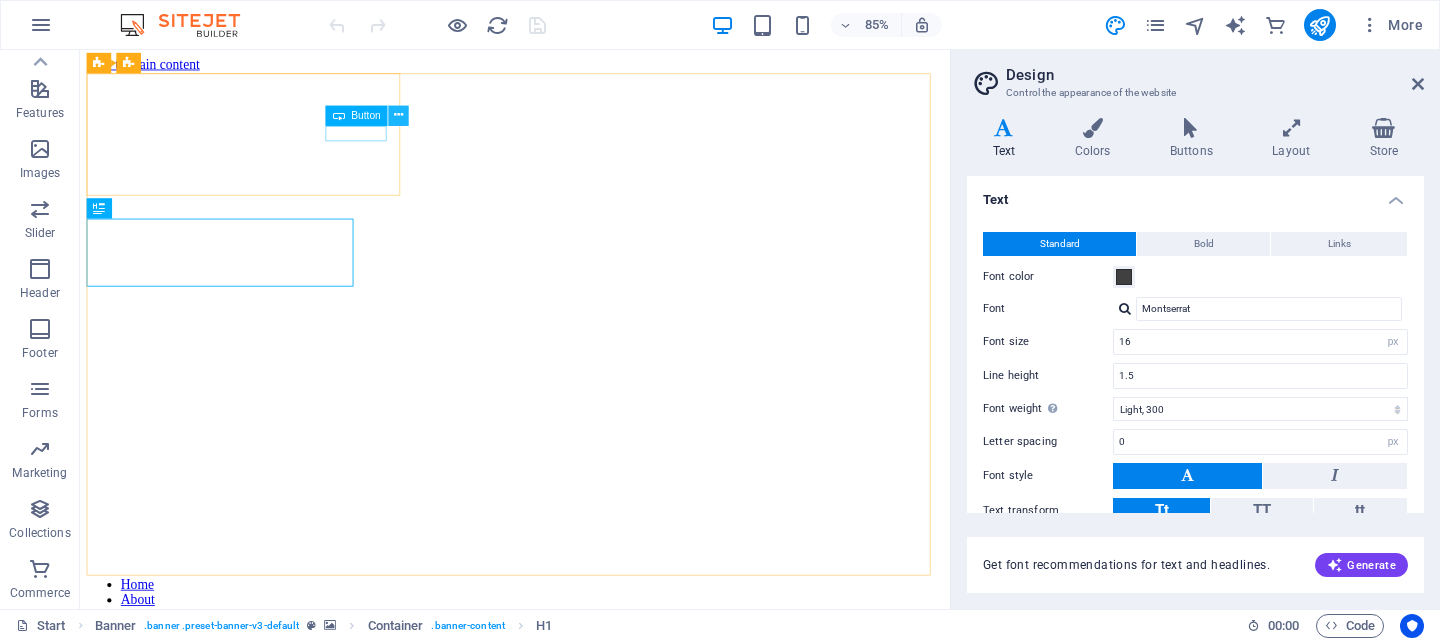 click at bounding box center (399, 115) 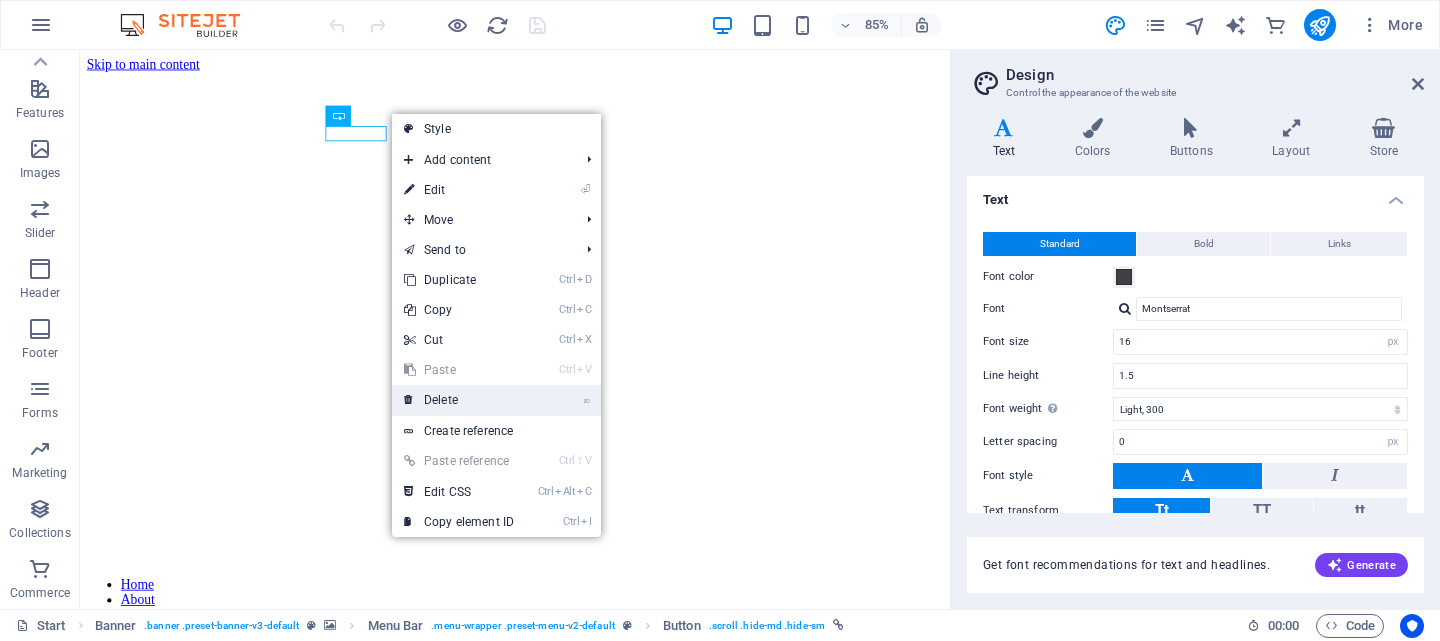click on "⌦  Delete" at bounding box center (459, 400) 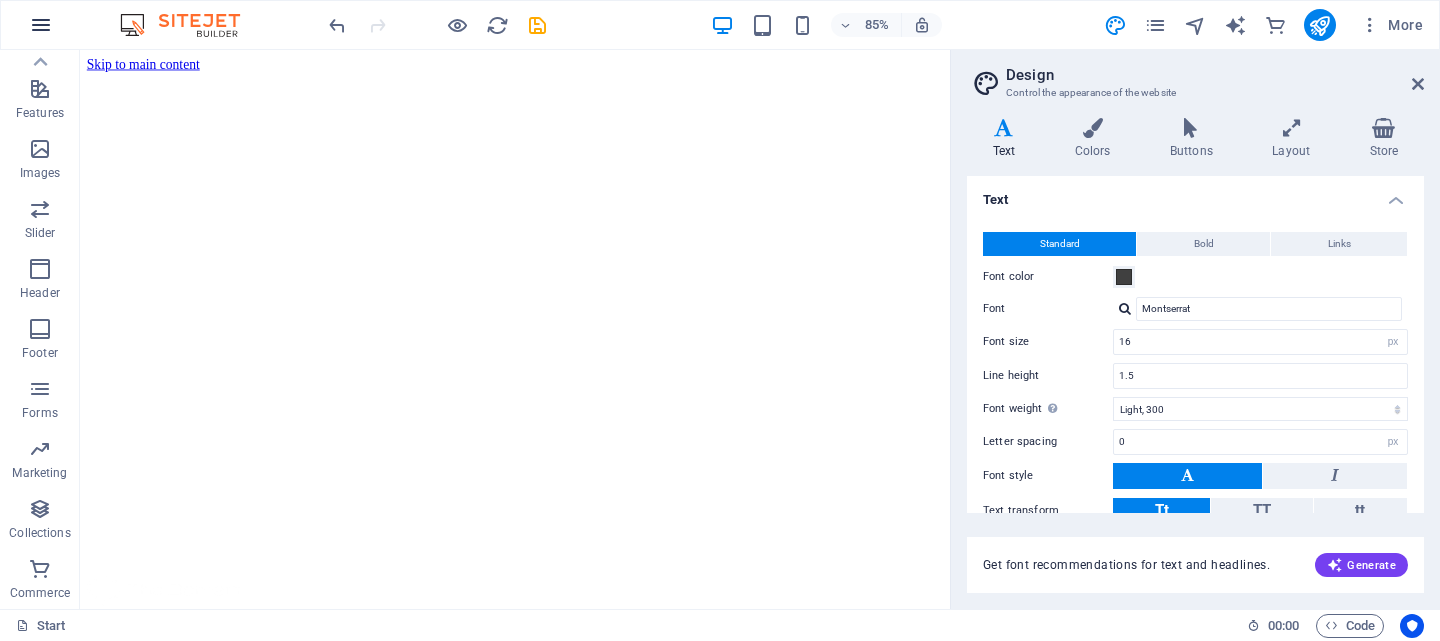 click at bounding box center [41, 25] 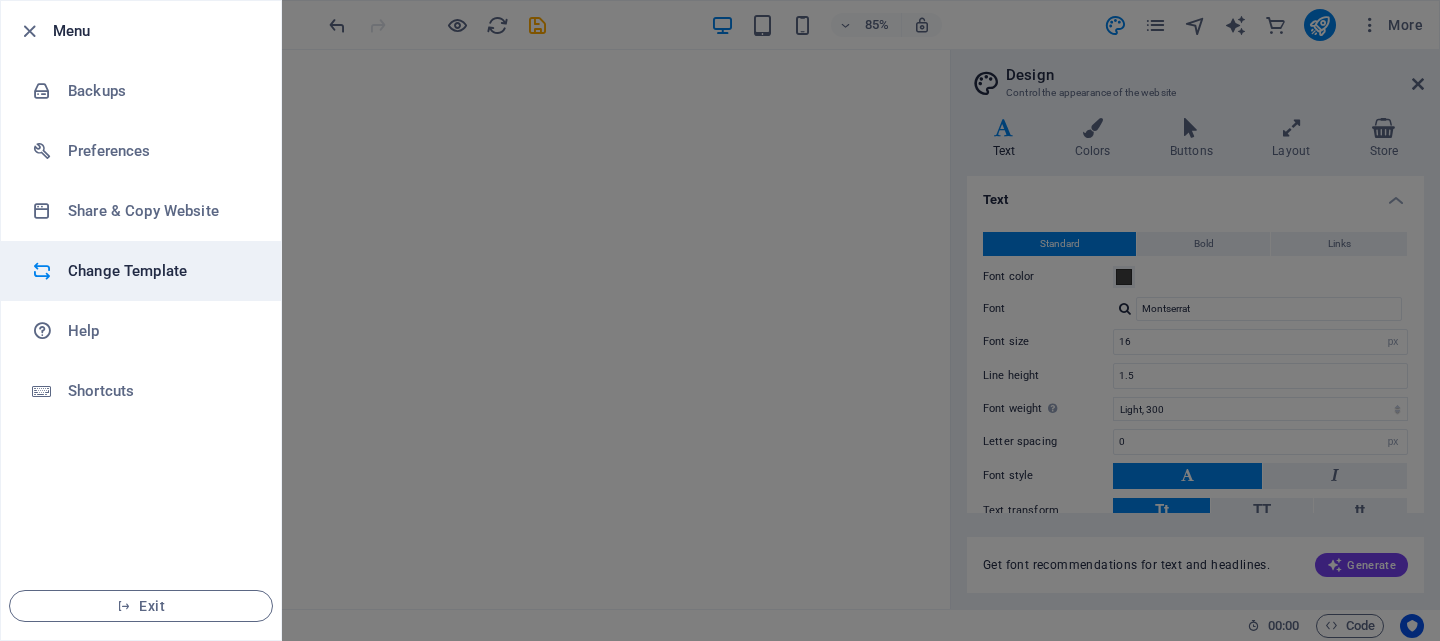 click on "Change Template" at bounding box center (160, 271) 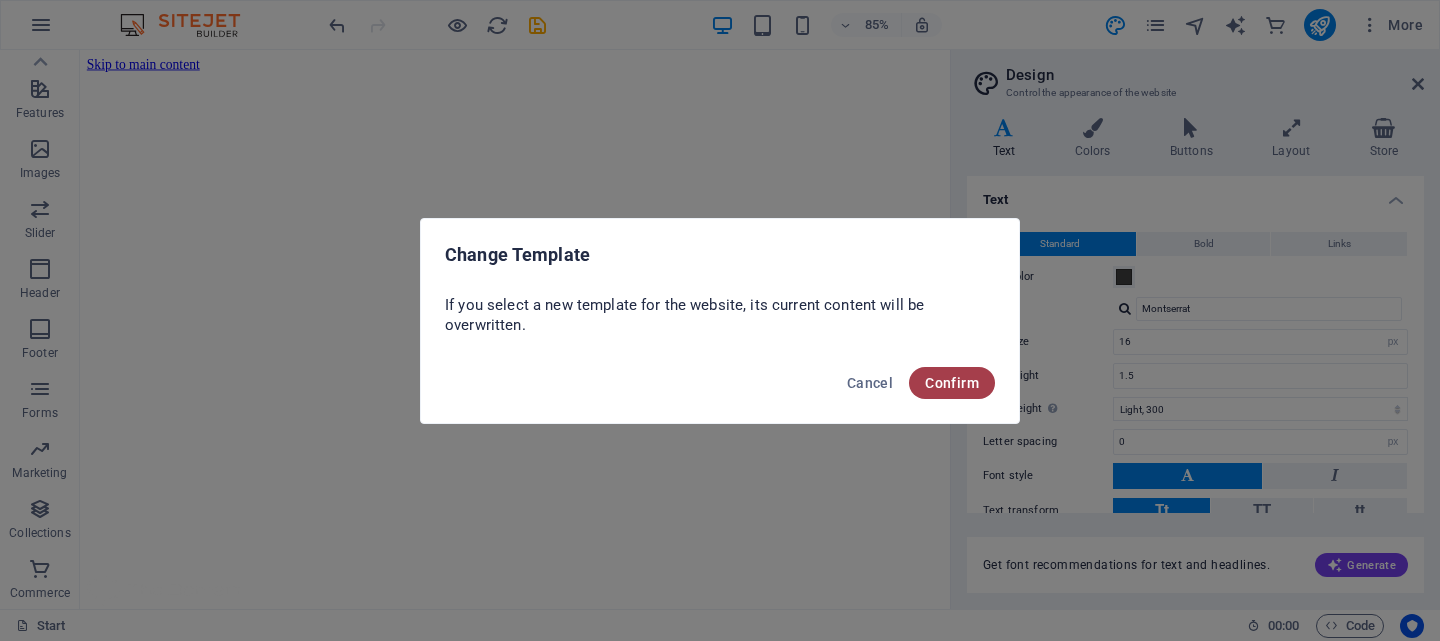 click on "Confirm" at bounding box center (952, 383) 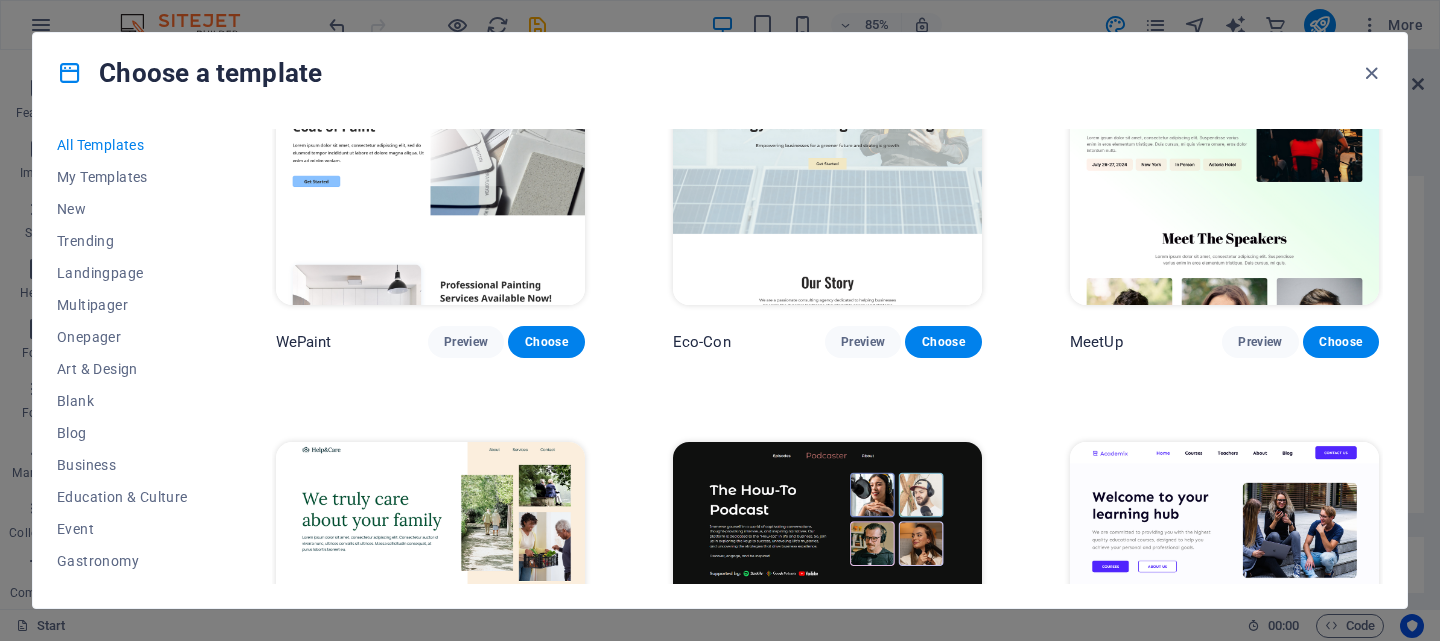 scroll, scrollTop: 2100, scrollLeft: 0, axis: vertical 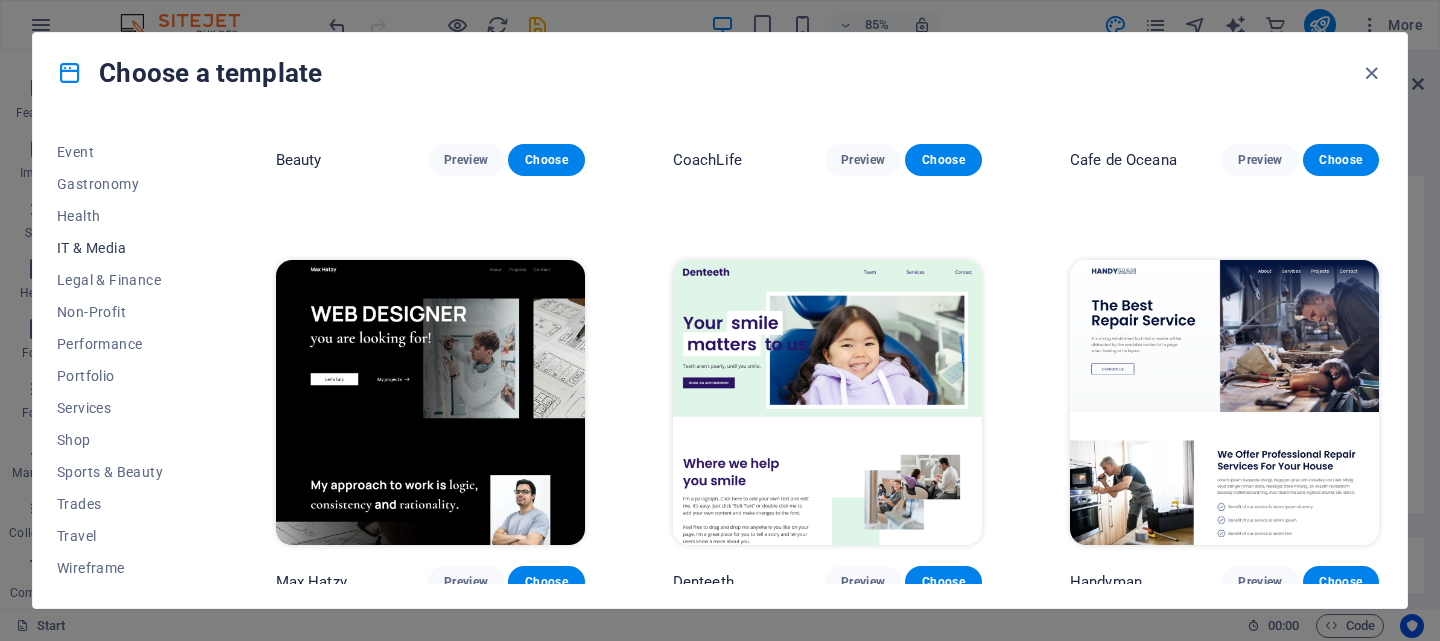 click on "IT & Media" at bounding box center (122, 248) 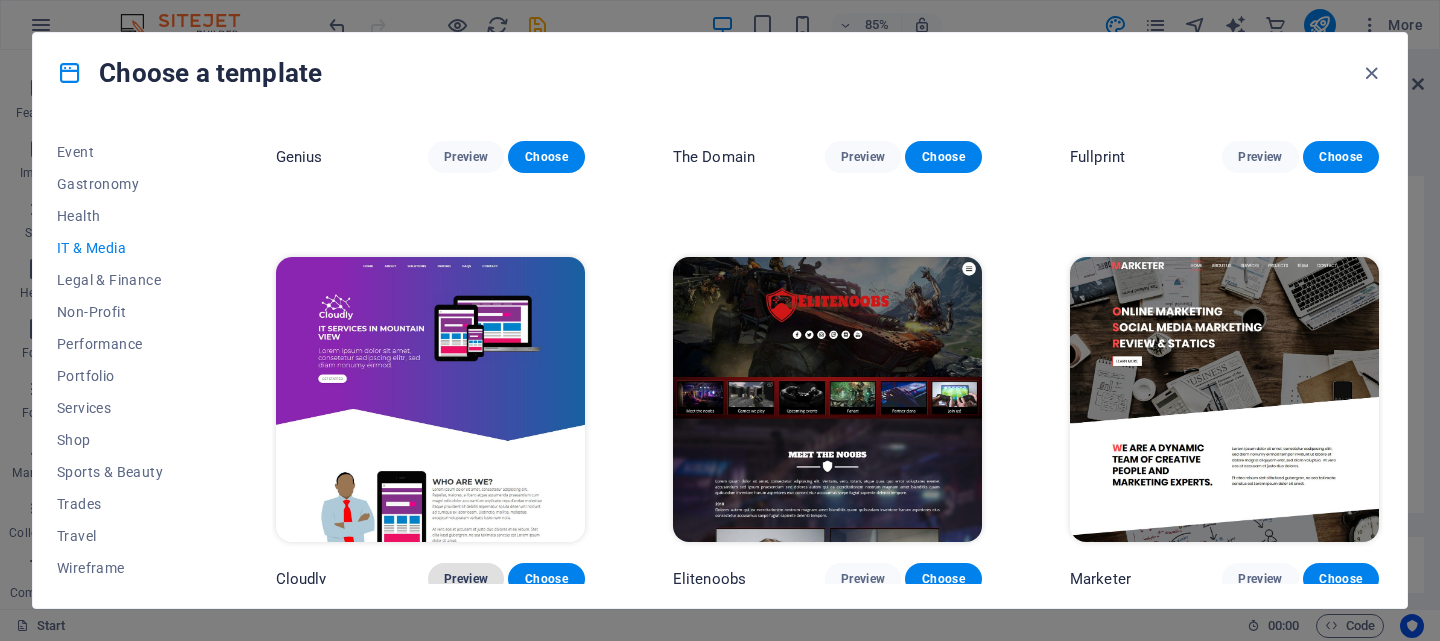 click on "Preview" at bounding box center [466, 579] 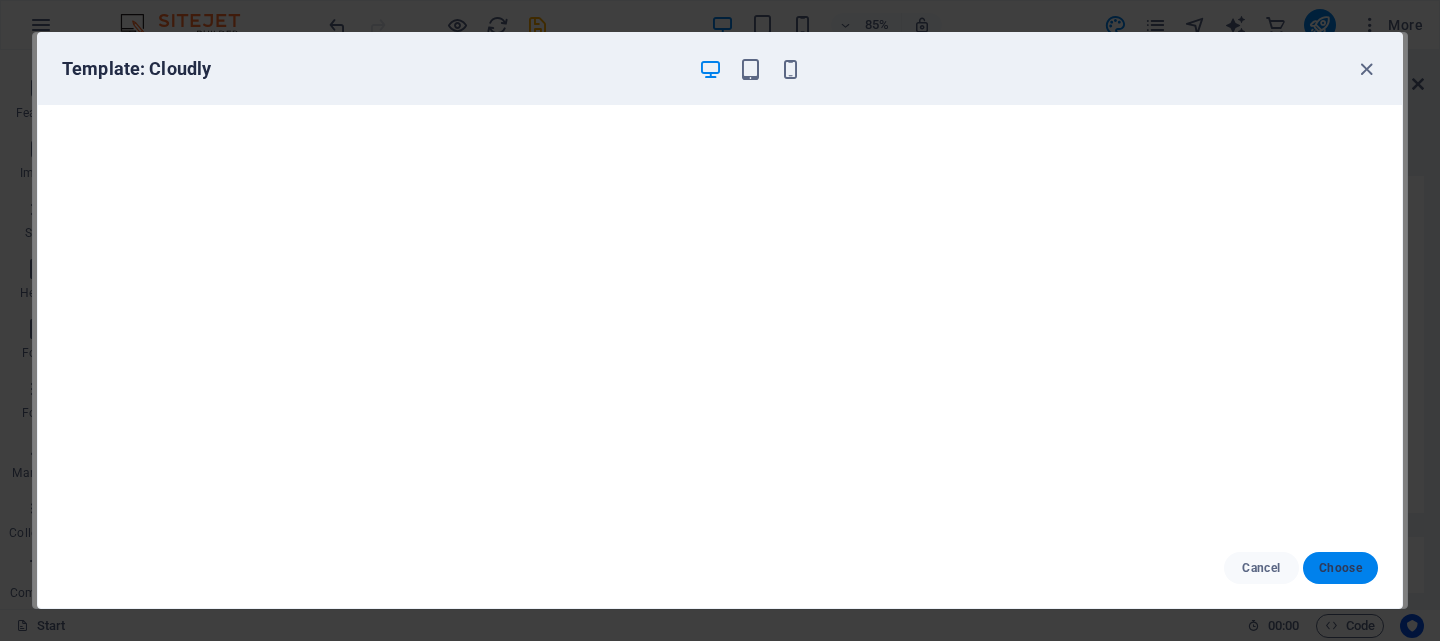 click on "Choose" at bounding box center (1340, 568) 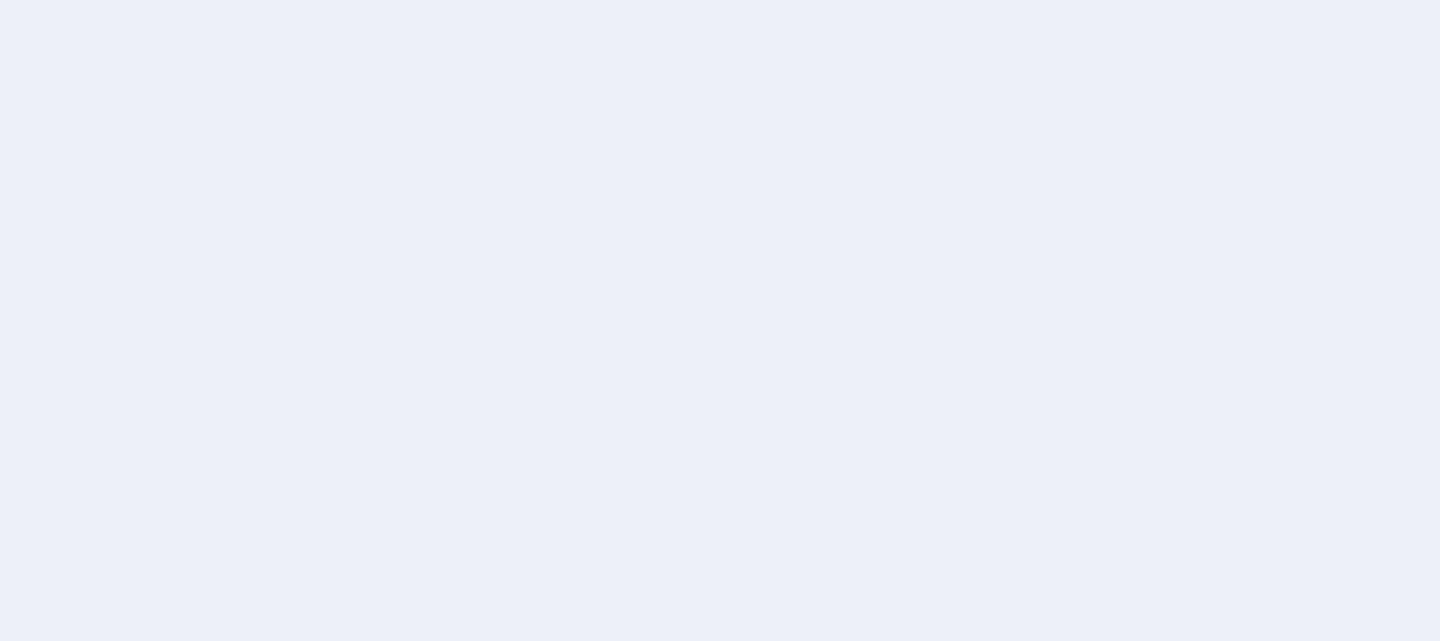 scroll, scrollTop: 0, scrollLeft: 0, axis: both 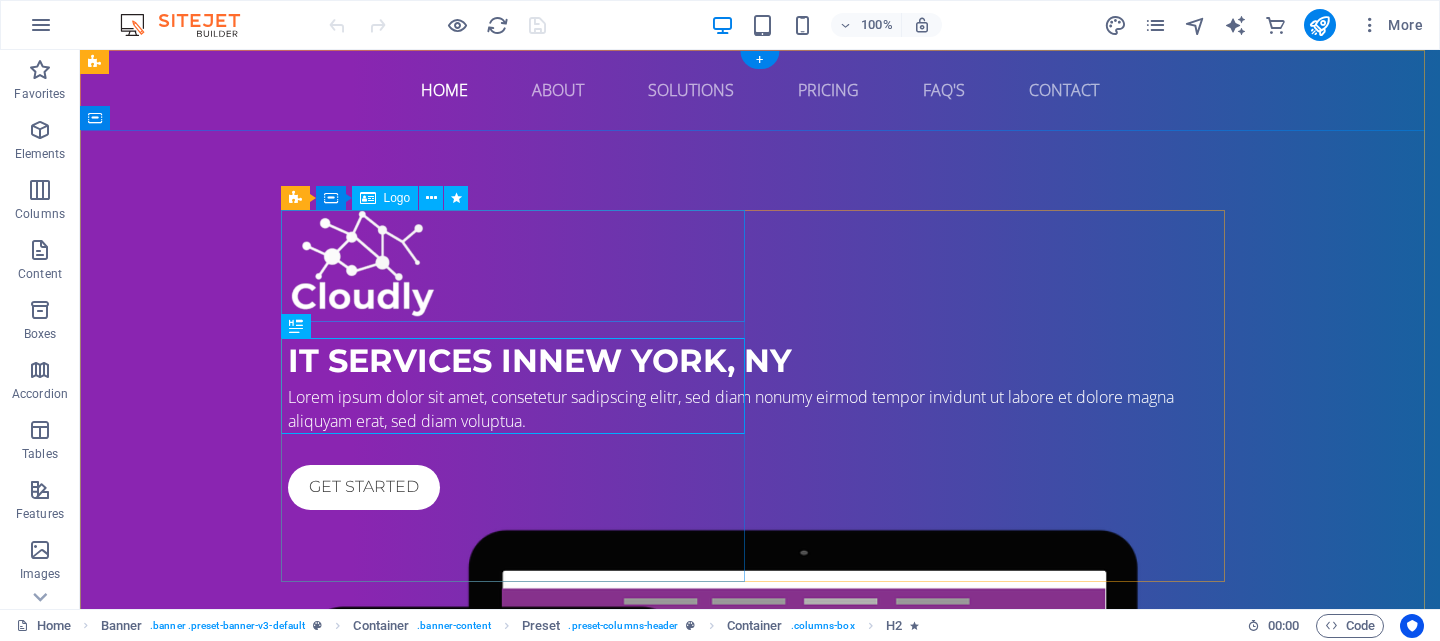 click at bounding box center (760, 265) 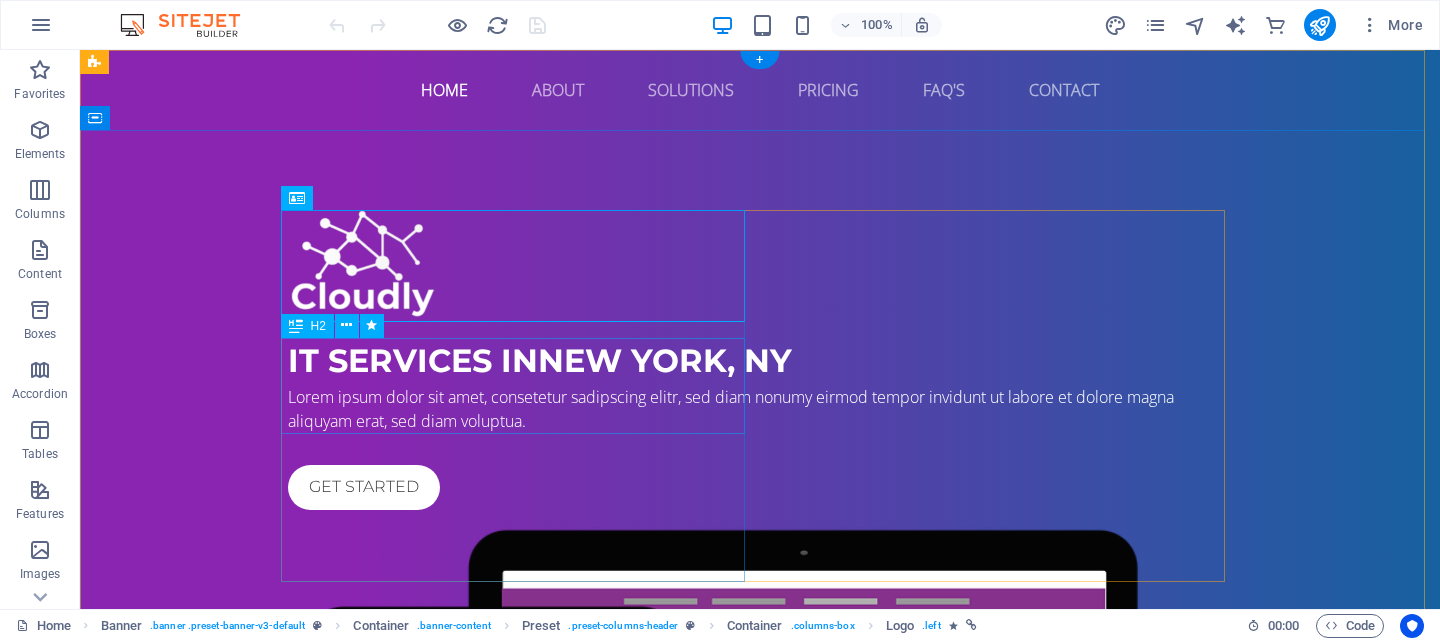 click on "IT Services in  [CITY], [STATE]" at bounding box center [760, 361] 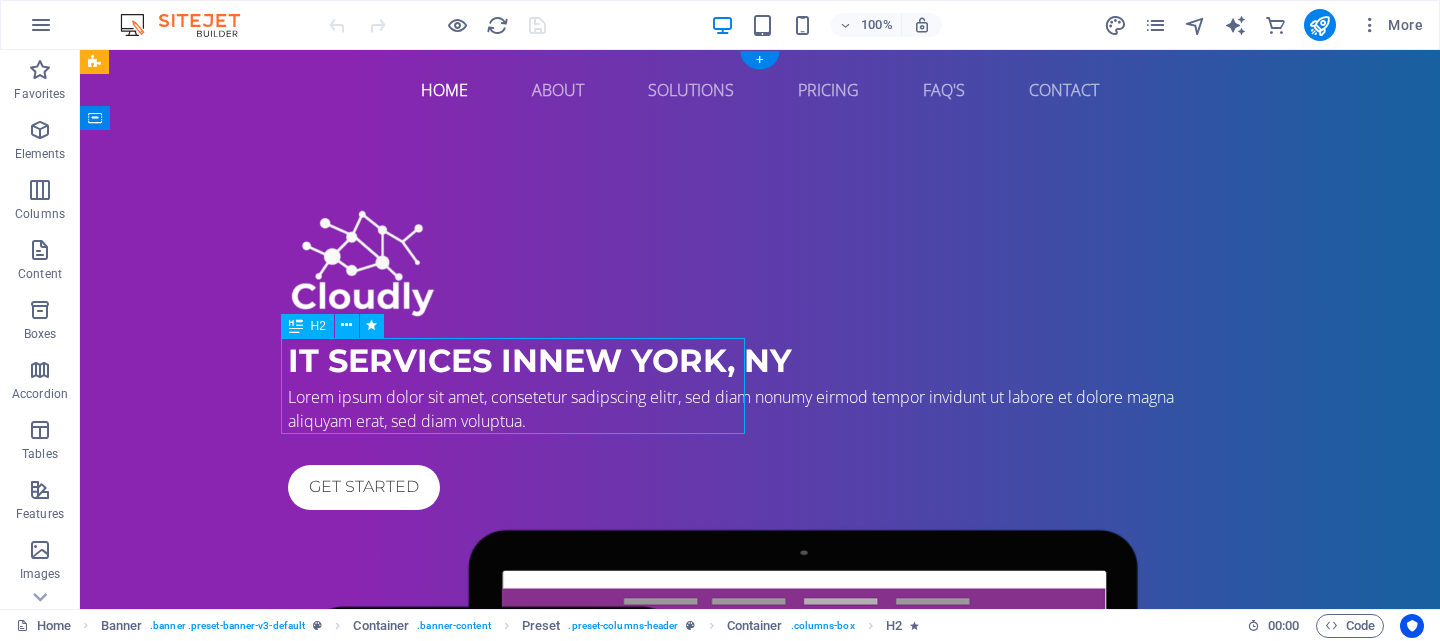 click on "IT Services in  [CITY], [STATE]" at bounding box center (760, 361) 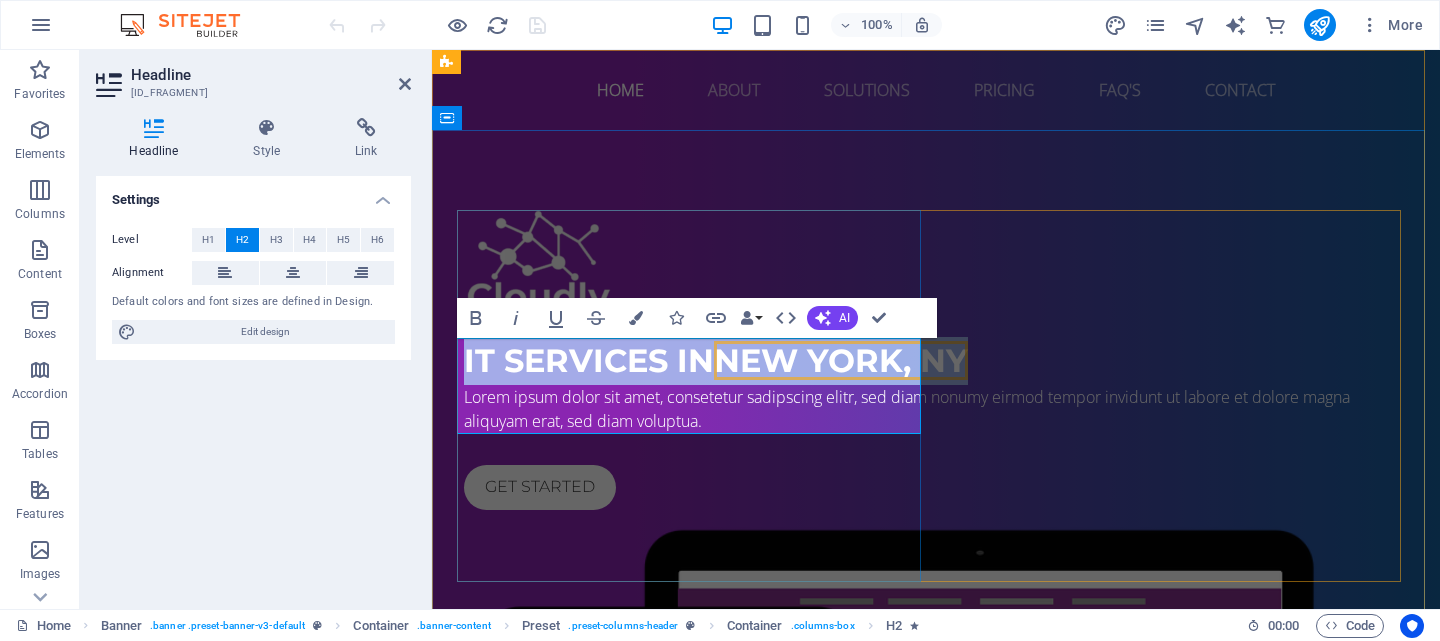 click on "IT Services in  [CITY], [STATE]" at bounding box center (936, 361) 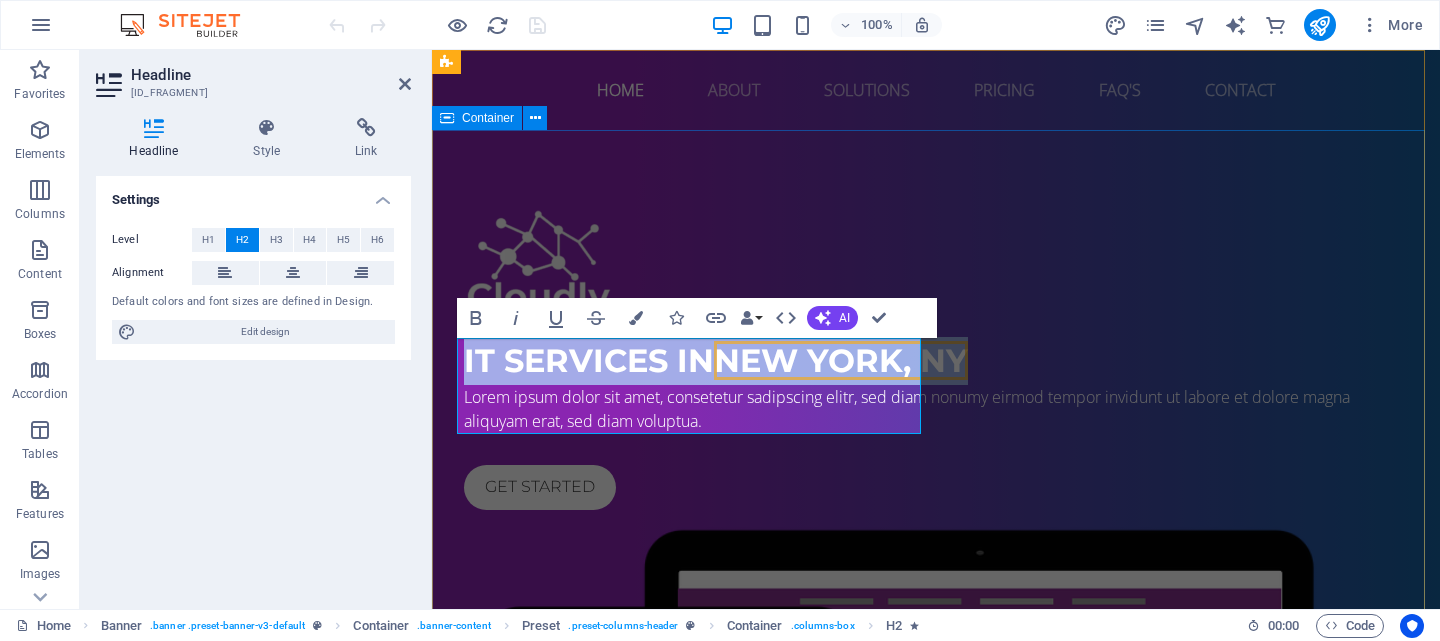 drag, startPoint x: 554, startPoint y: 401, endPoint x: 433, endPoint y: 347, distance: 132.50282 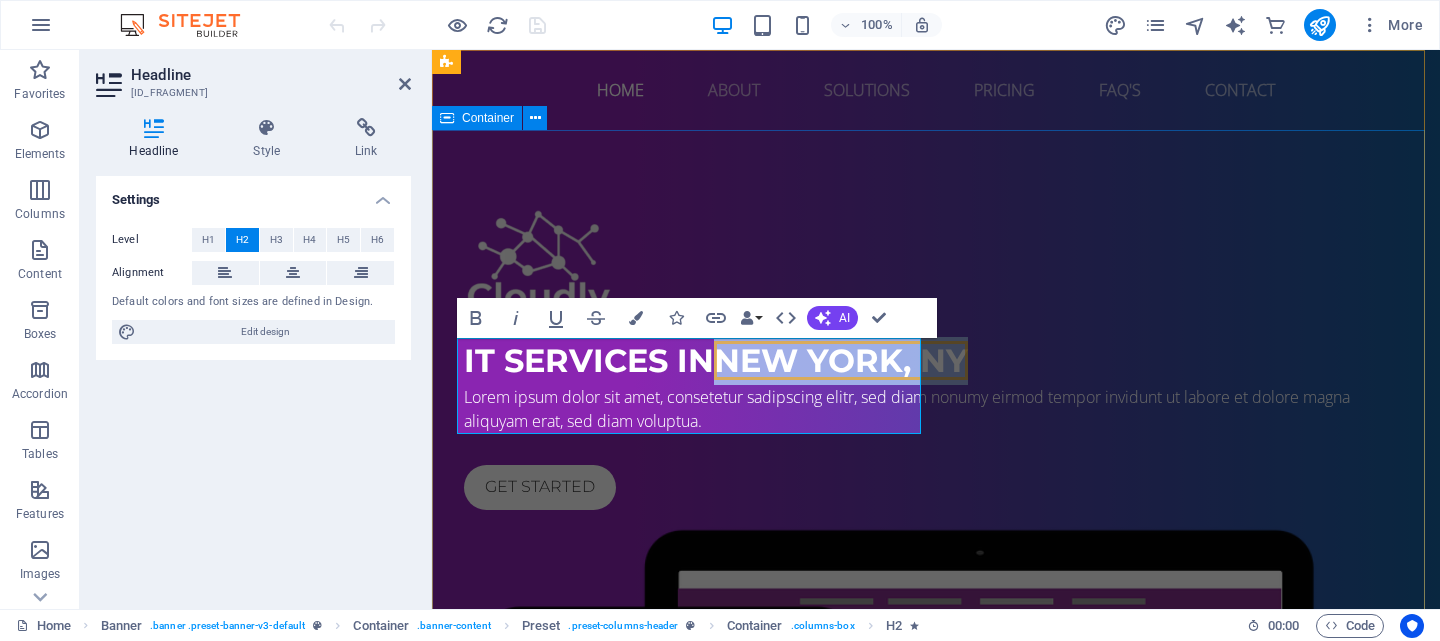 type 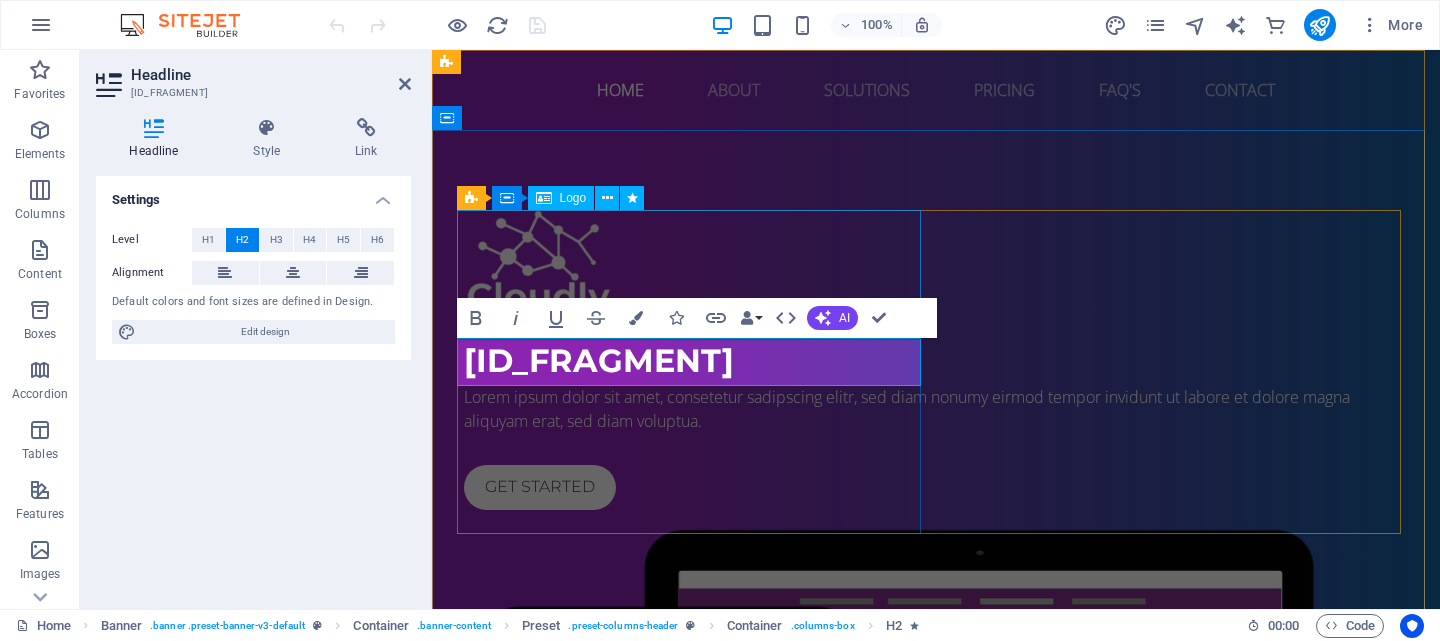 click at bounding box center (936, 265) 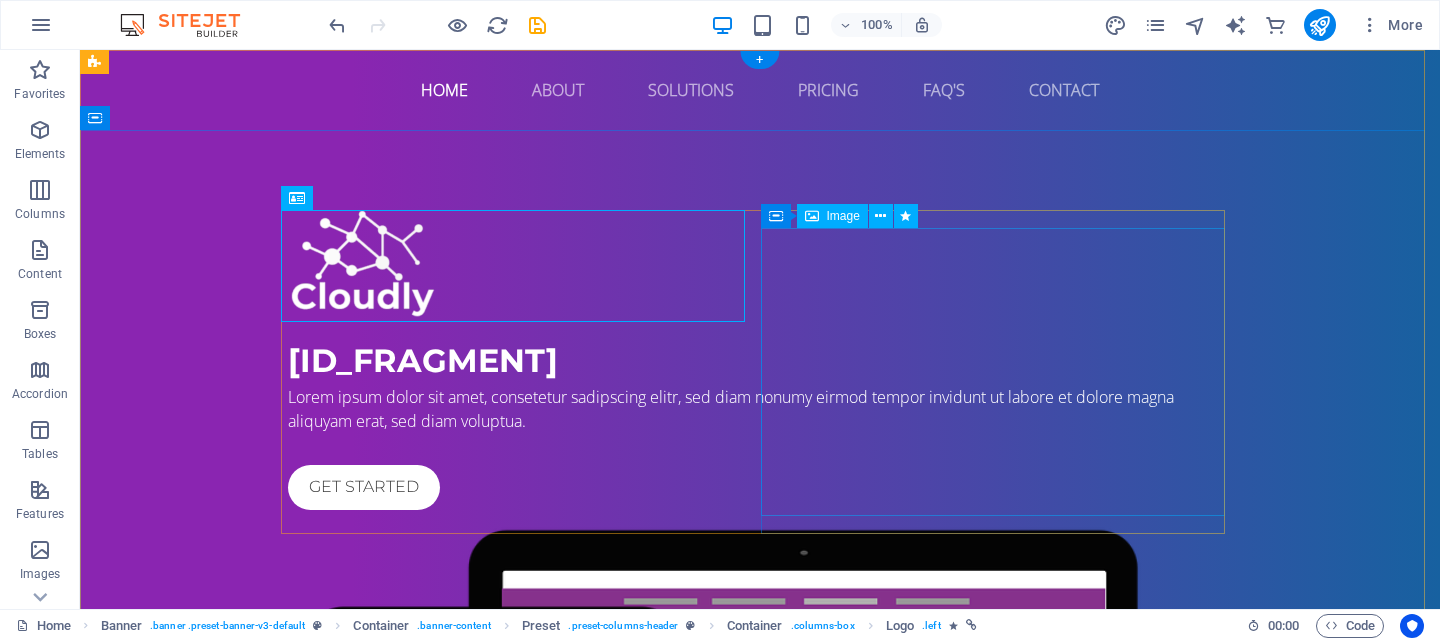 click at bounding box center (760, 810) 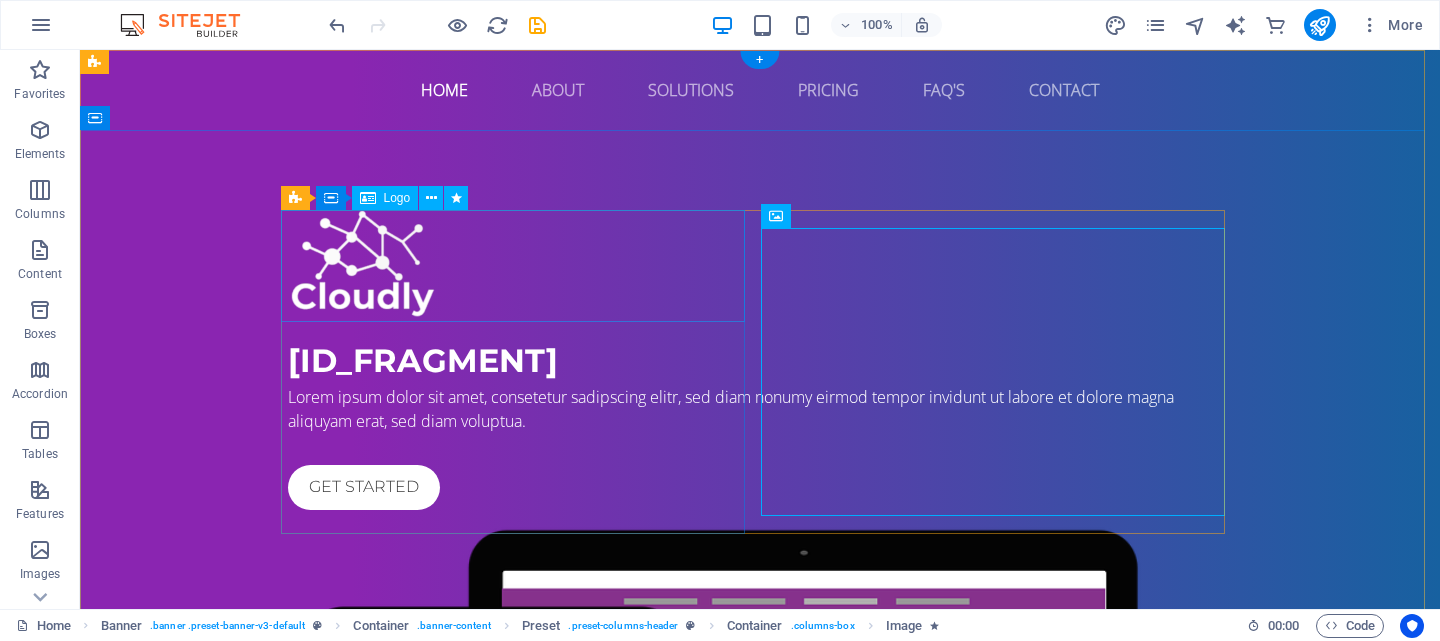click at bounding box center (760, 265) 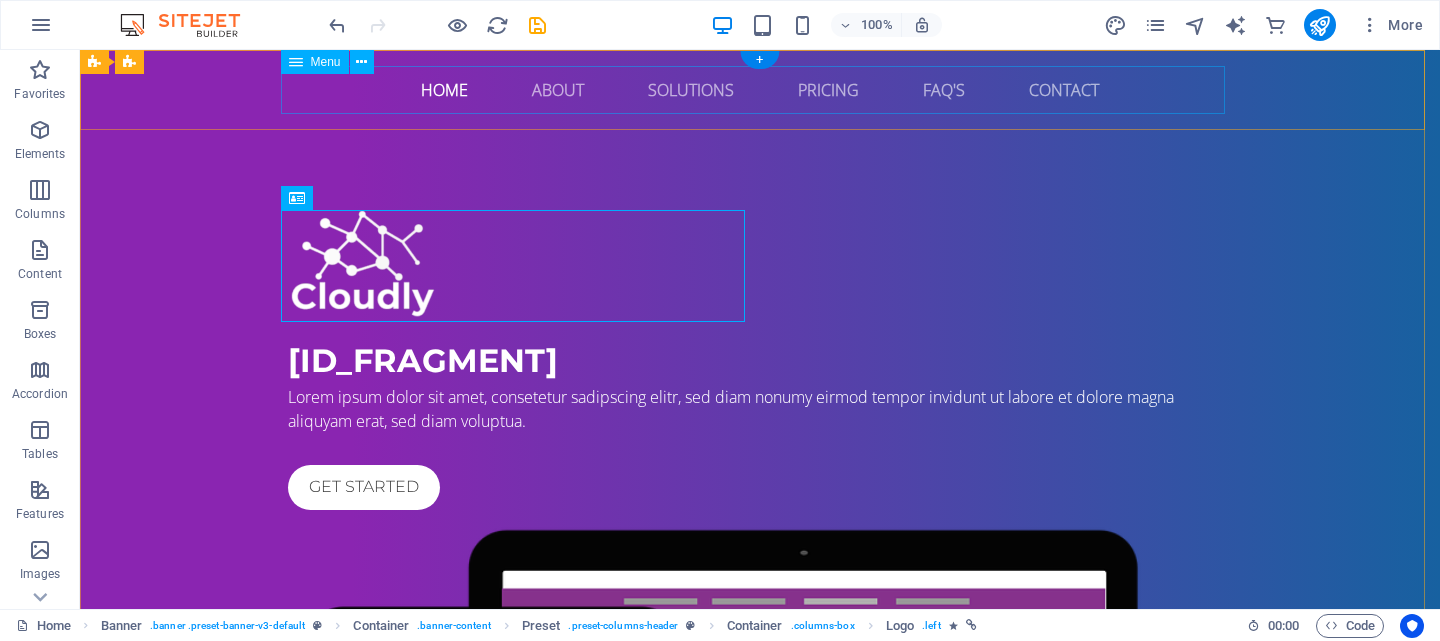 click on "Home About Solutions Pricing FAQ's Contact" at bounding box center [760, 90] 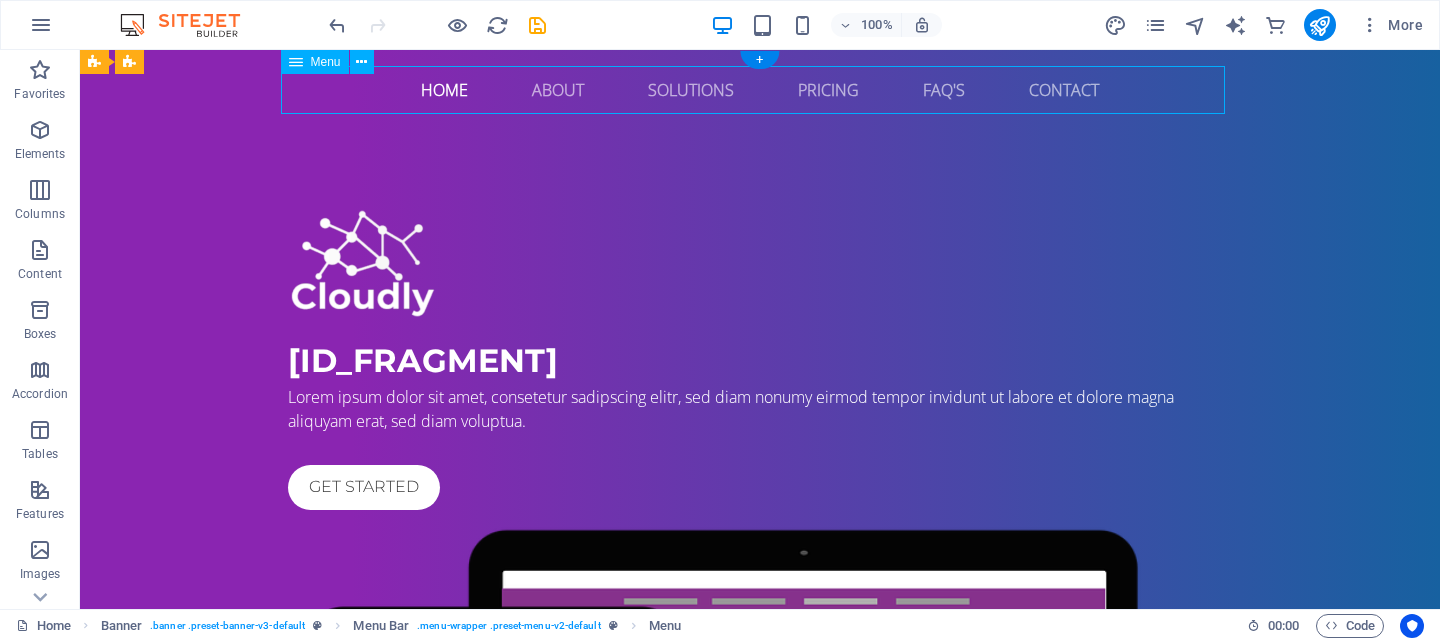 click on "Home About Solutions Pricing FAQ's Contact" at bounding box center [760, 90] 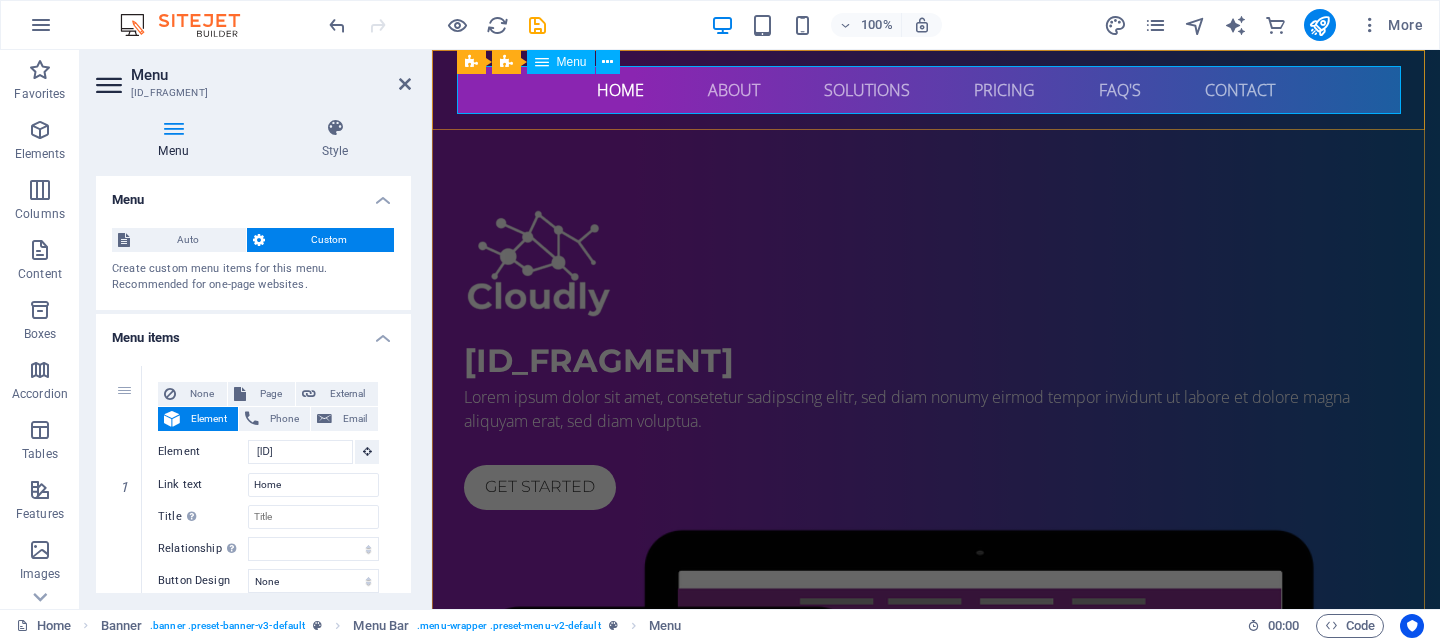 click on "Home About Solutions Pricing FAQ's Contact" at bounding box center (936, 90) 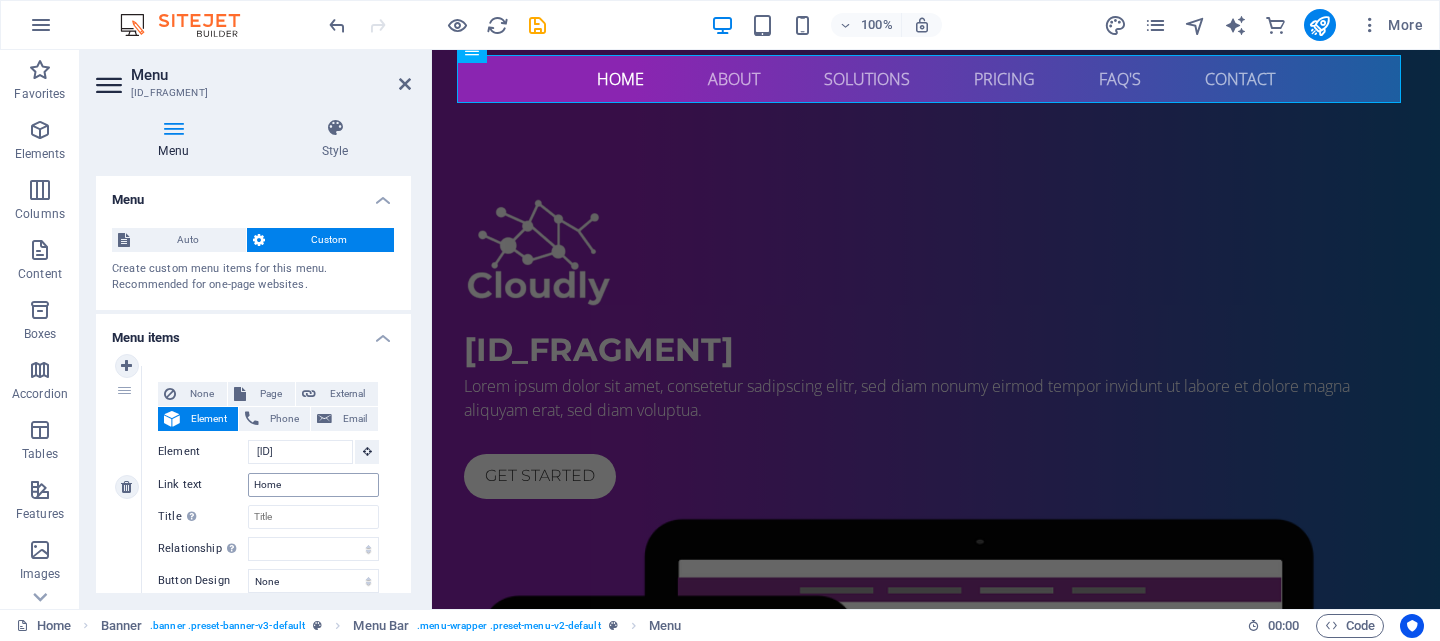 scroll, scrollTop: 0, scrollLeft: 0, axis: both 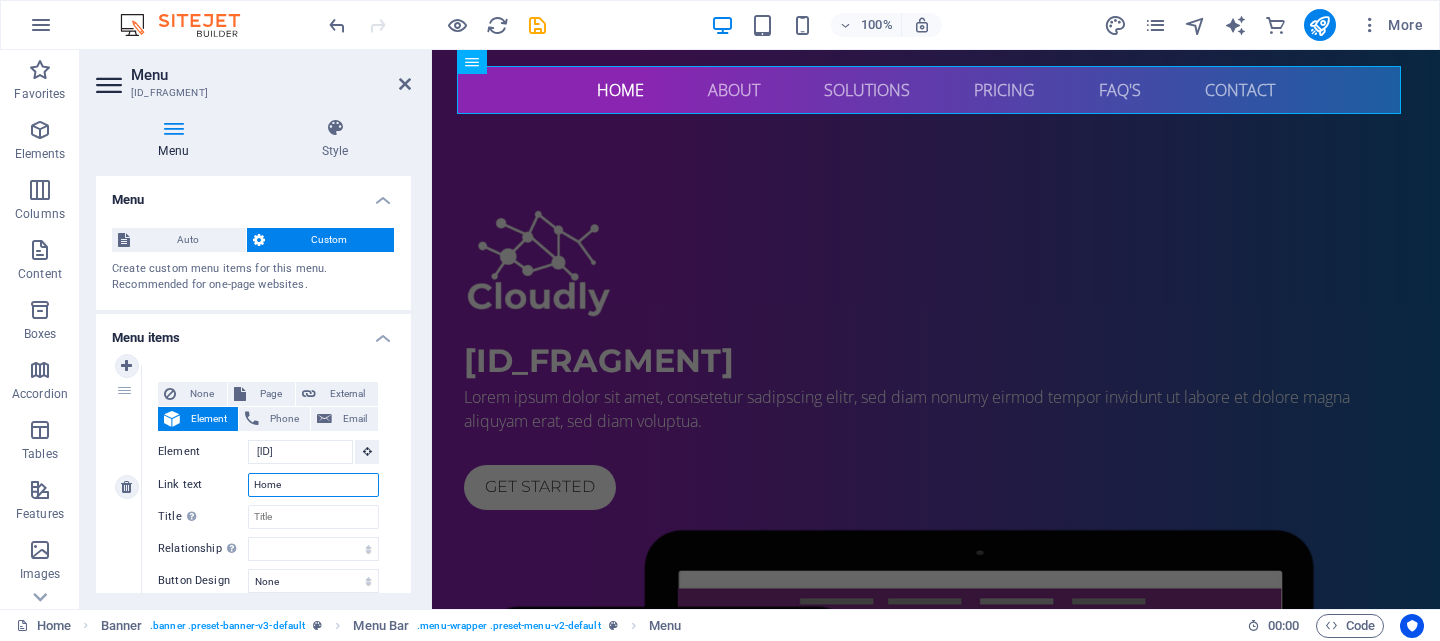 drag, startPoint x: 307, startPoint y: 487, endPoint x: 252, endPoint y: 481, distance: 55.326305 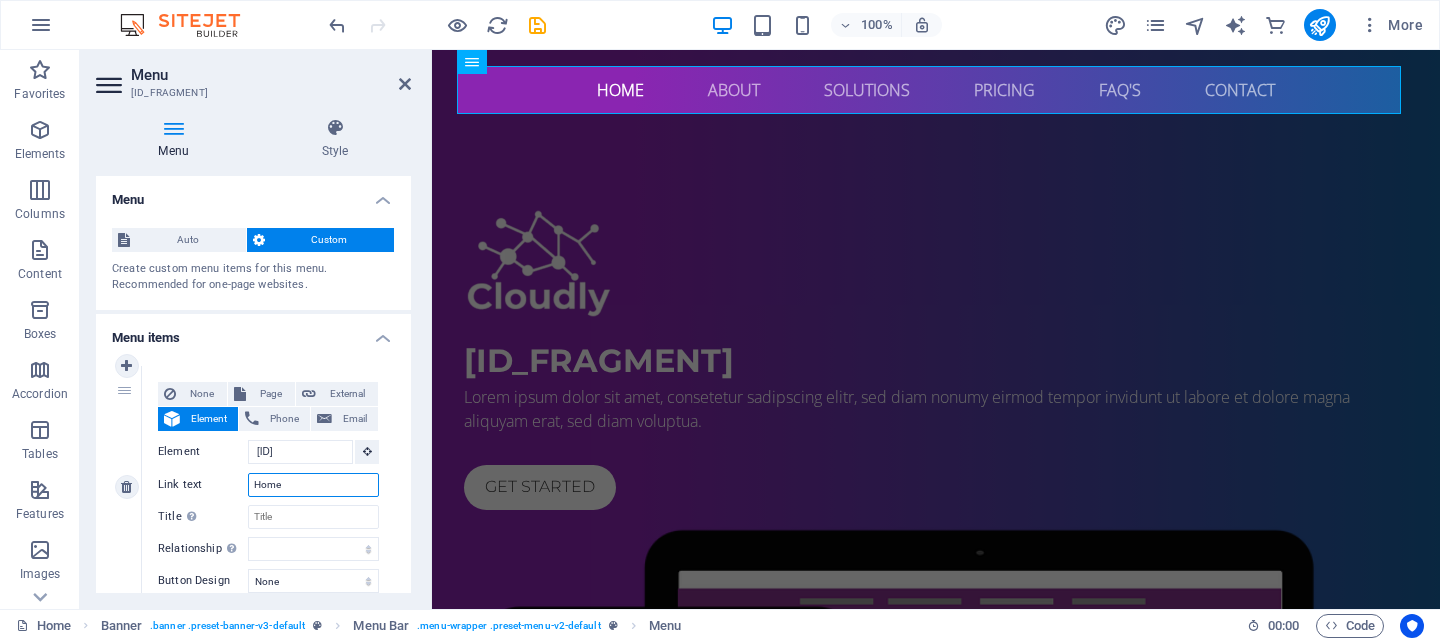 type on "I" 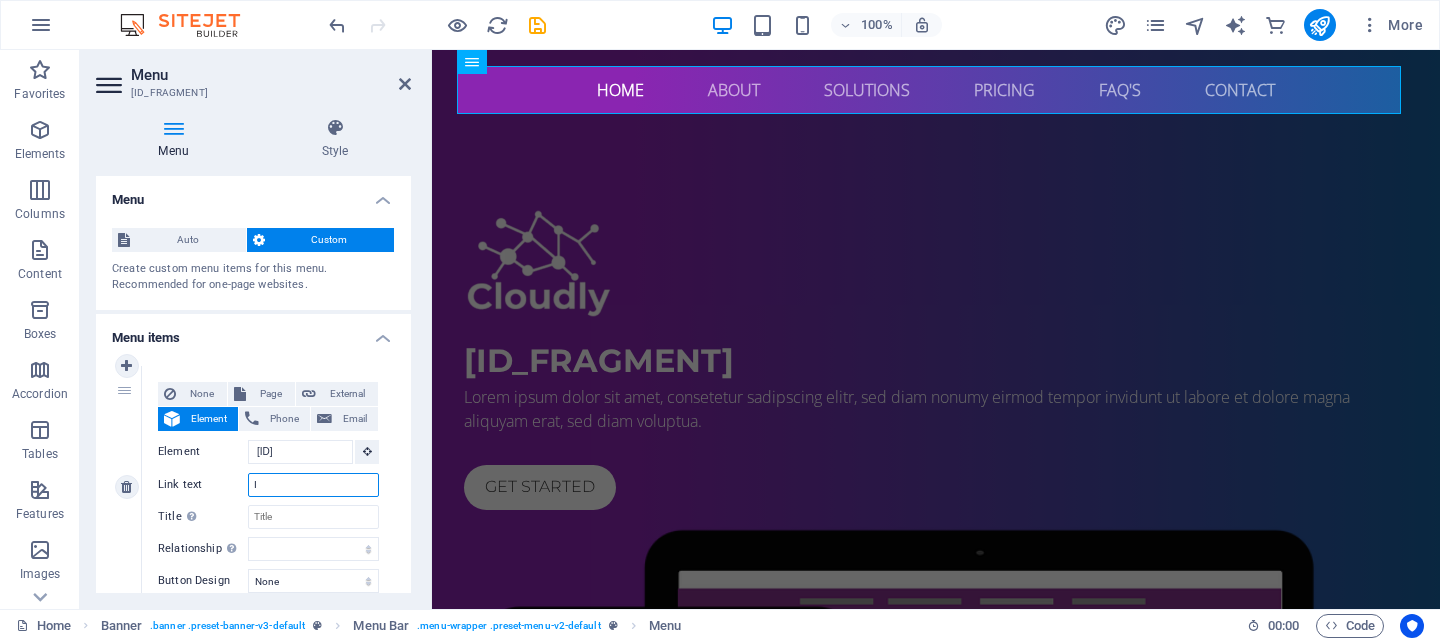 select 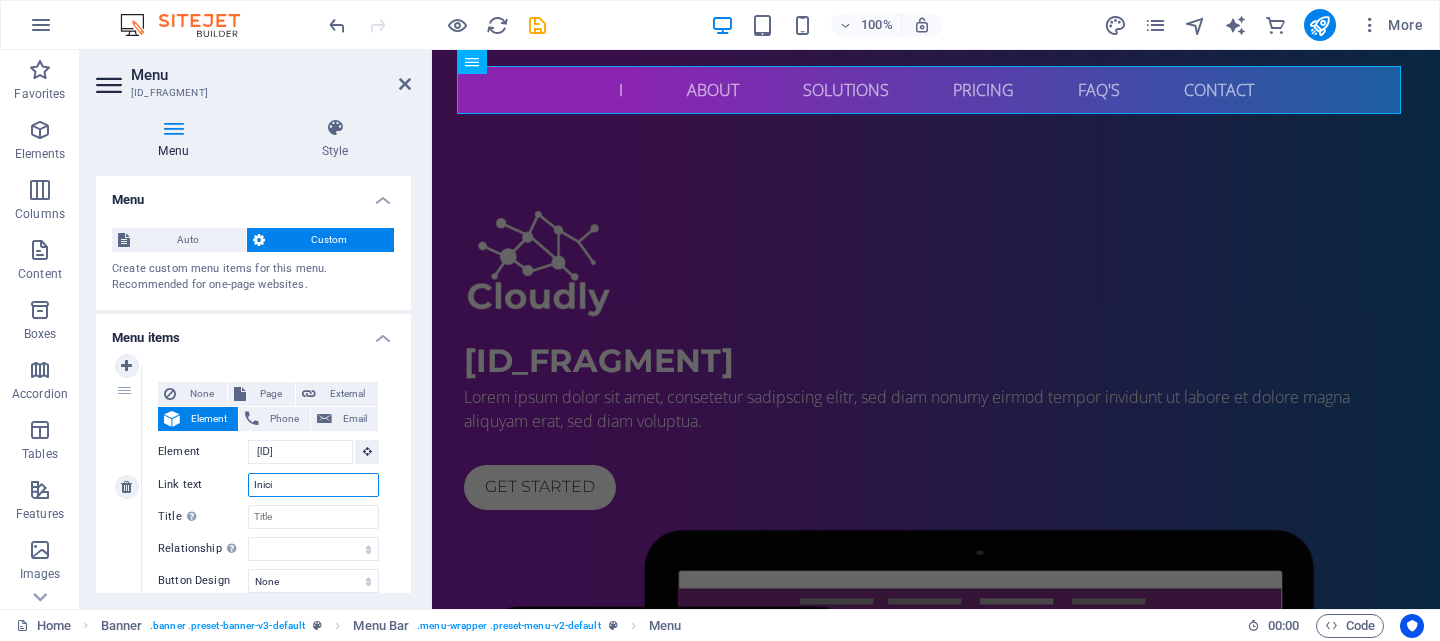 type on "Inicio" 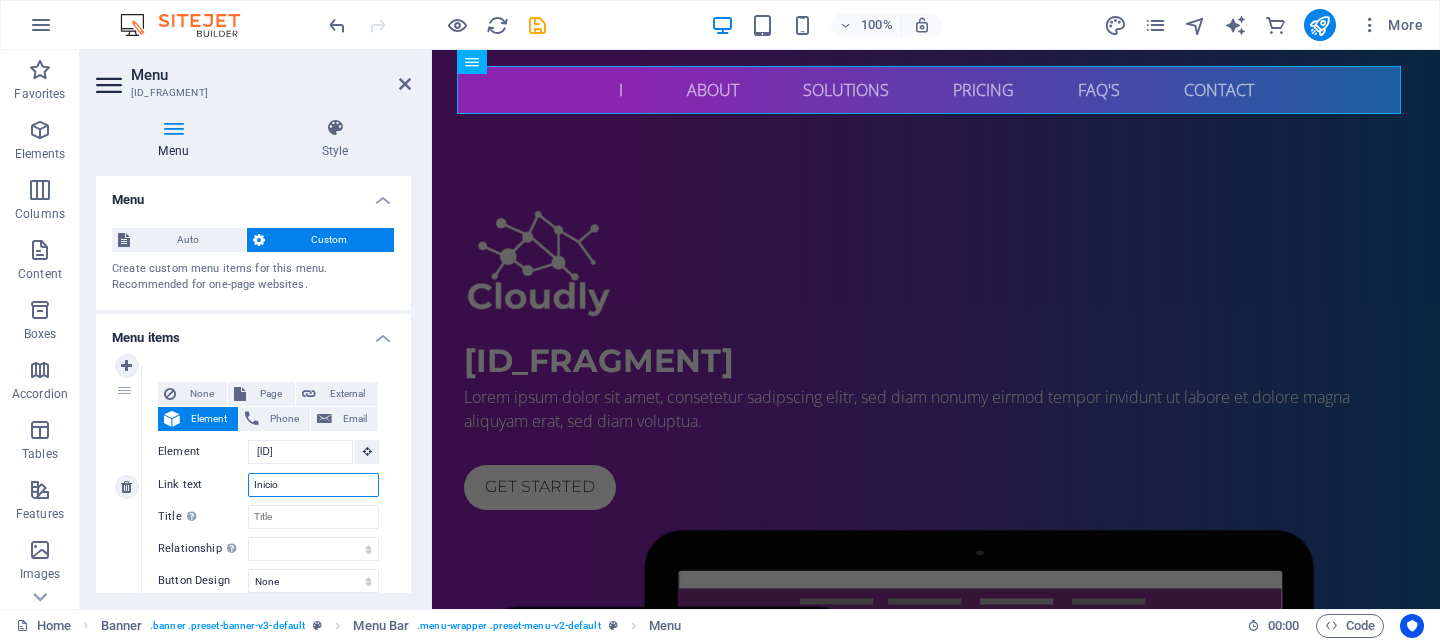 select 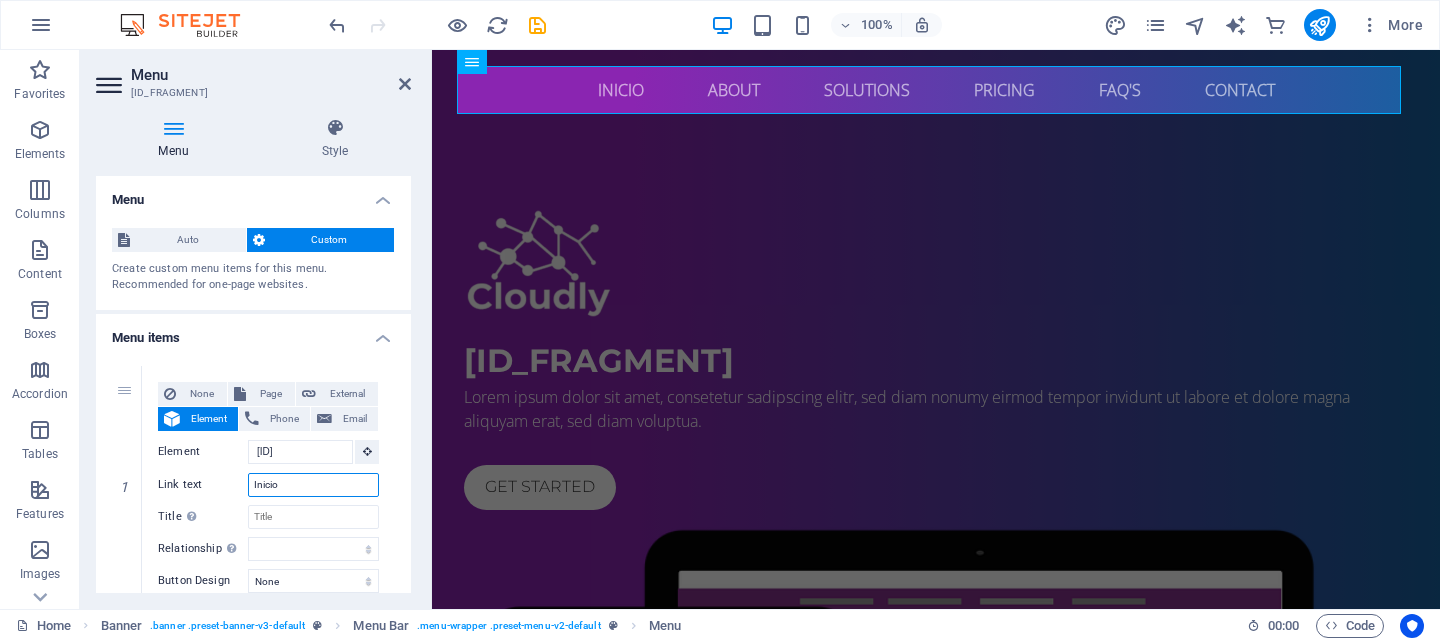 scroll, scrollTop: 0, scrollLeft: 0, axis: both 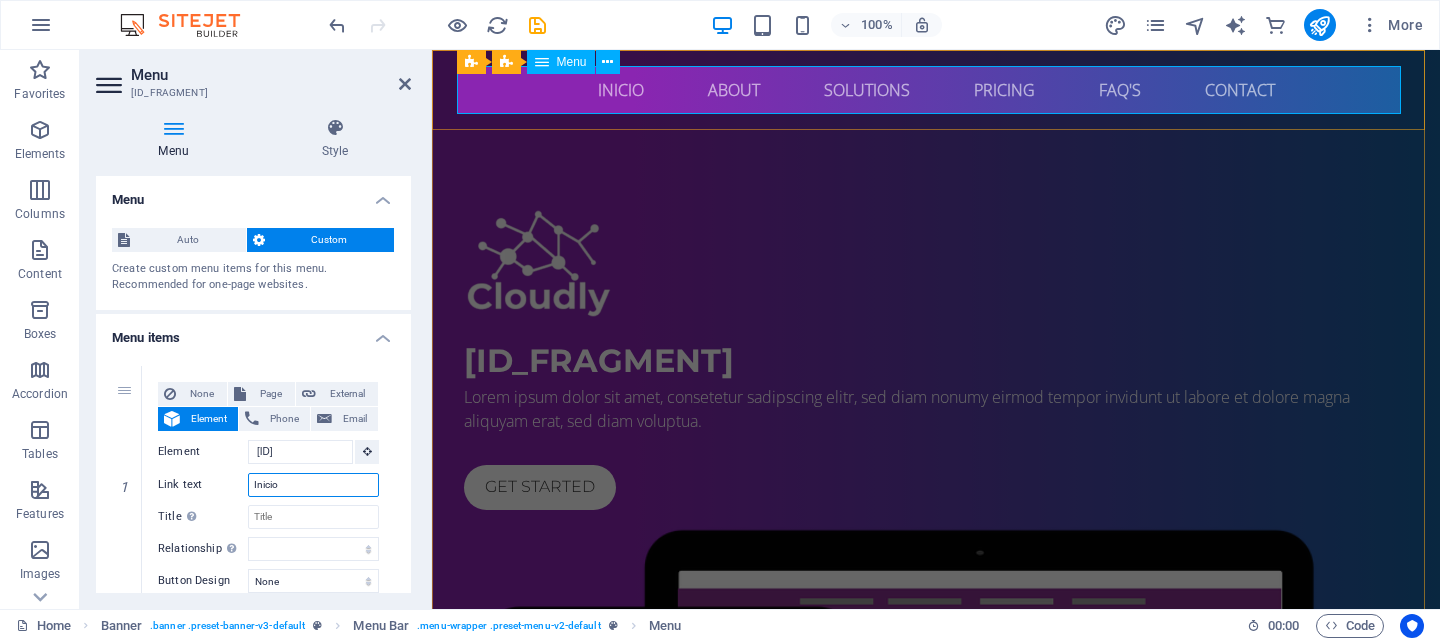 type on "Inicio" 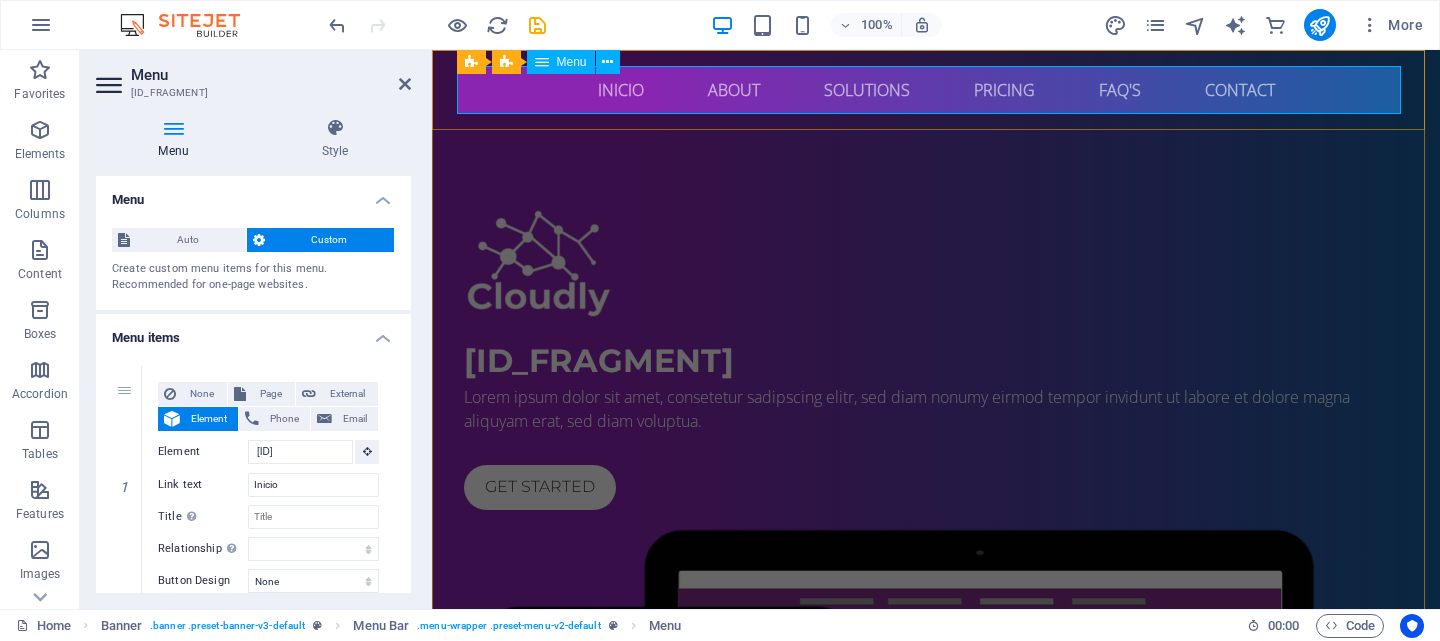 click on "Inicio About Solutions Pricing FAQ's Contact" at bounding box center [936, 90] 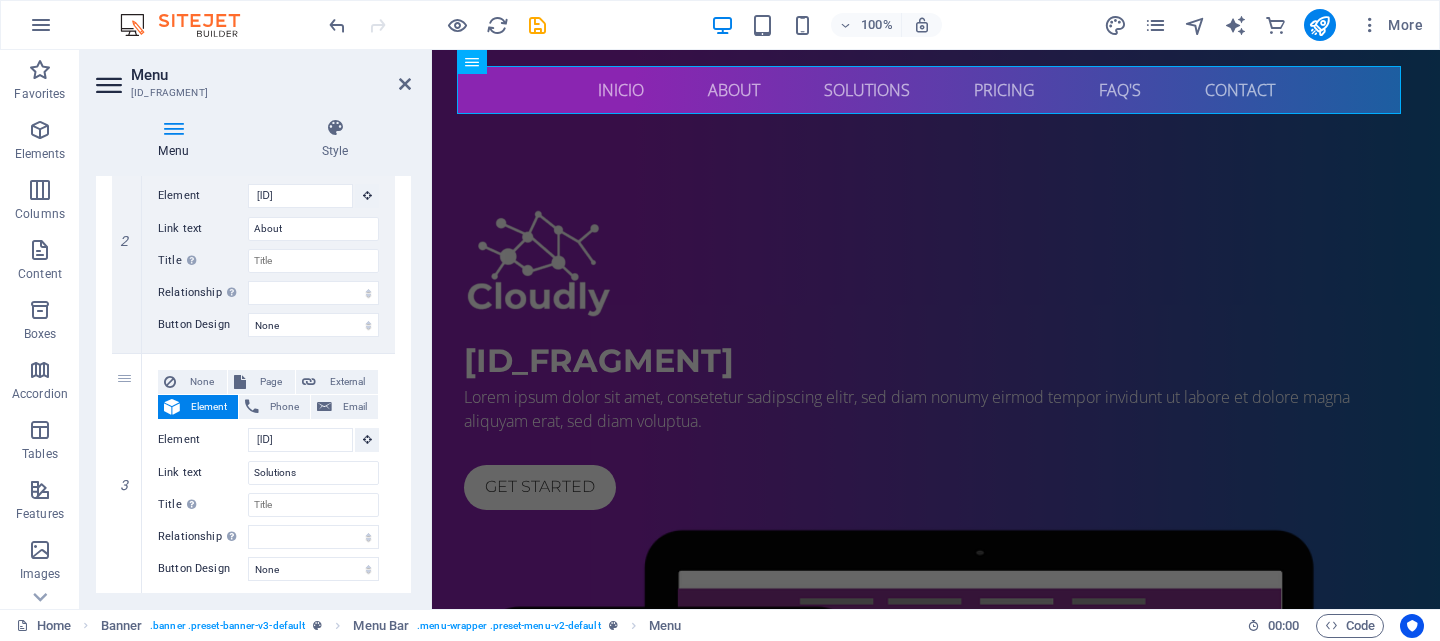 scroll, scrollTop: 400, scrollLeft: 0, axis: vertical 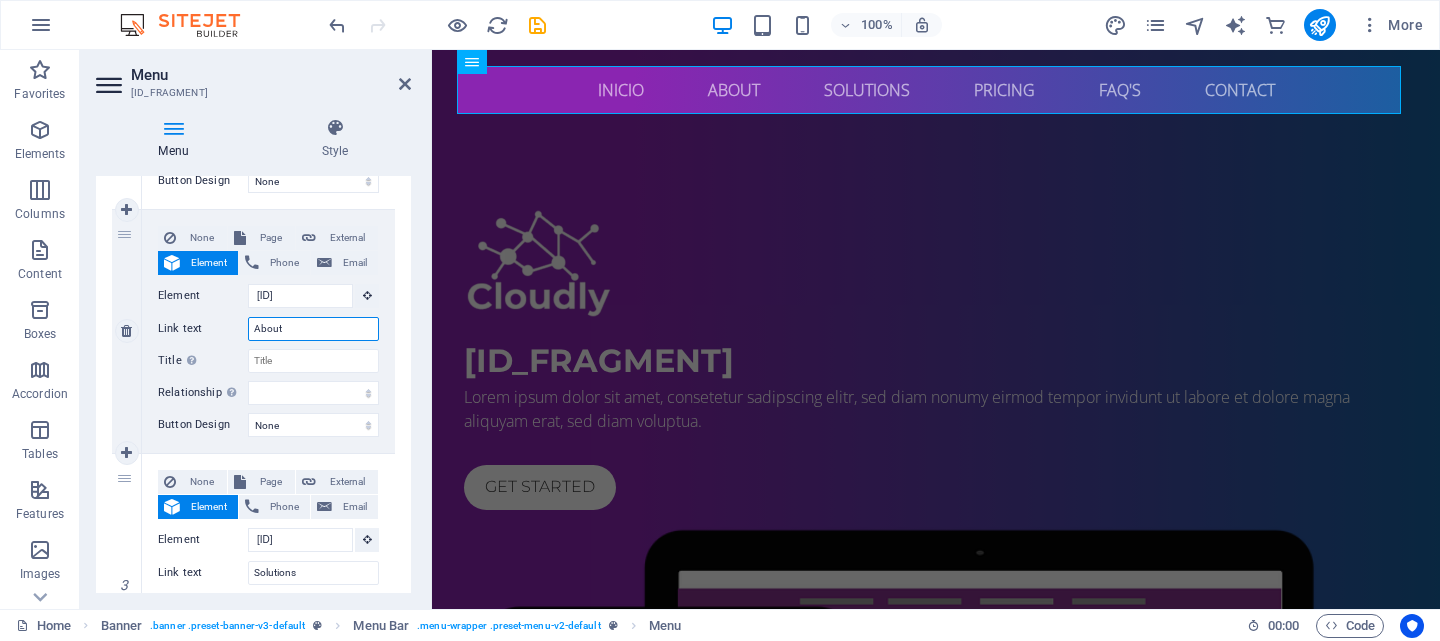 click on "About" at bounding box center (313, 329) 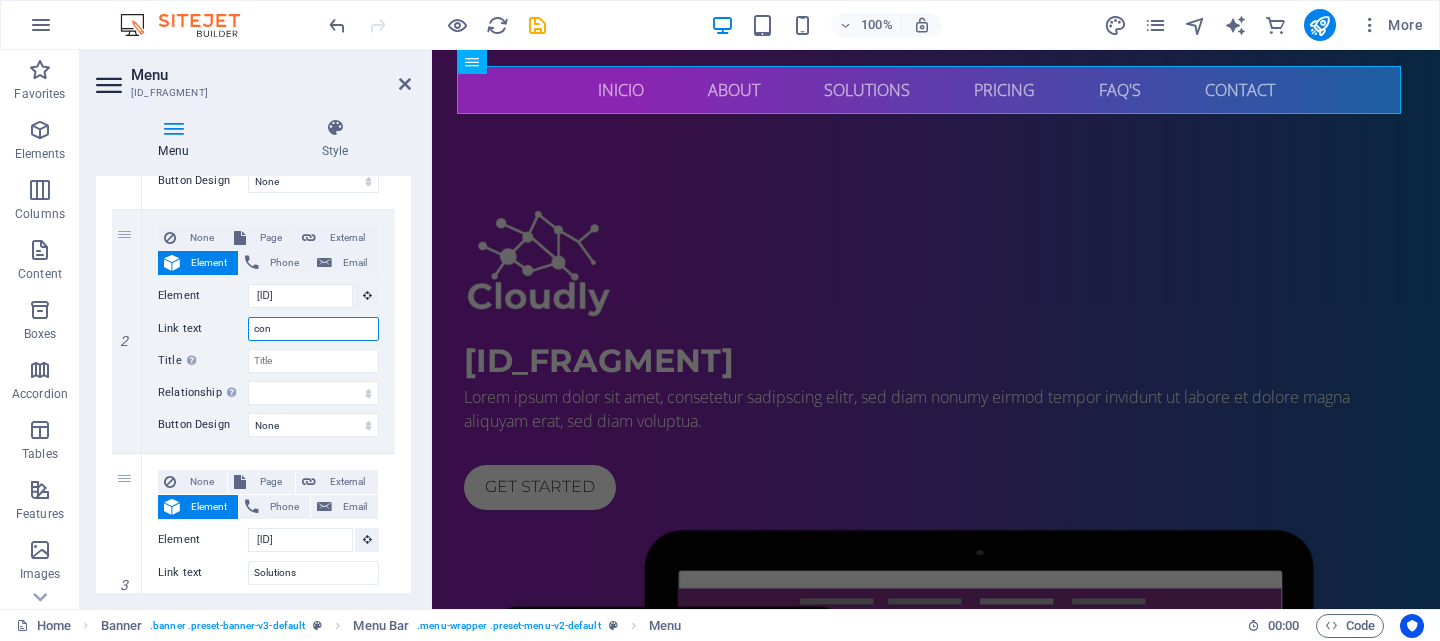 type on "cont" 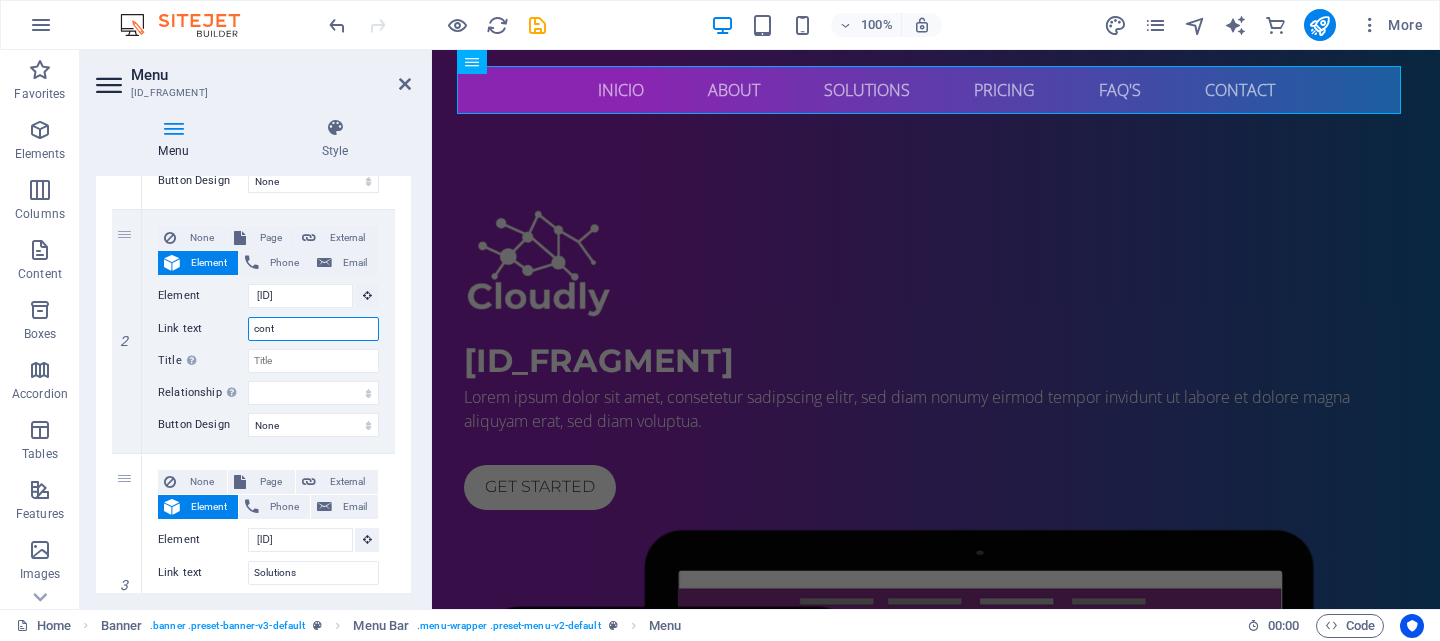 select 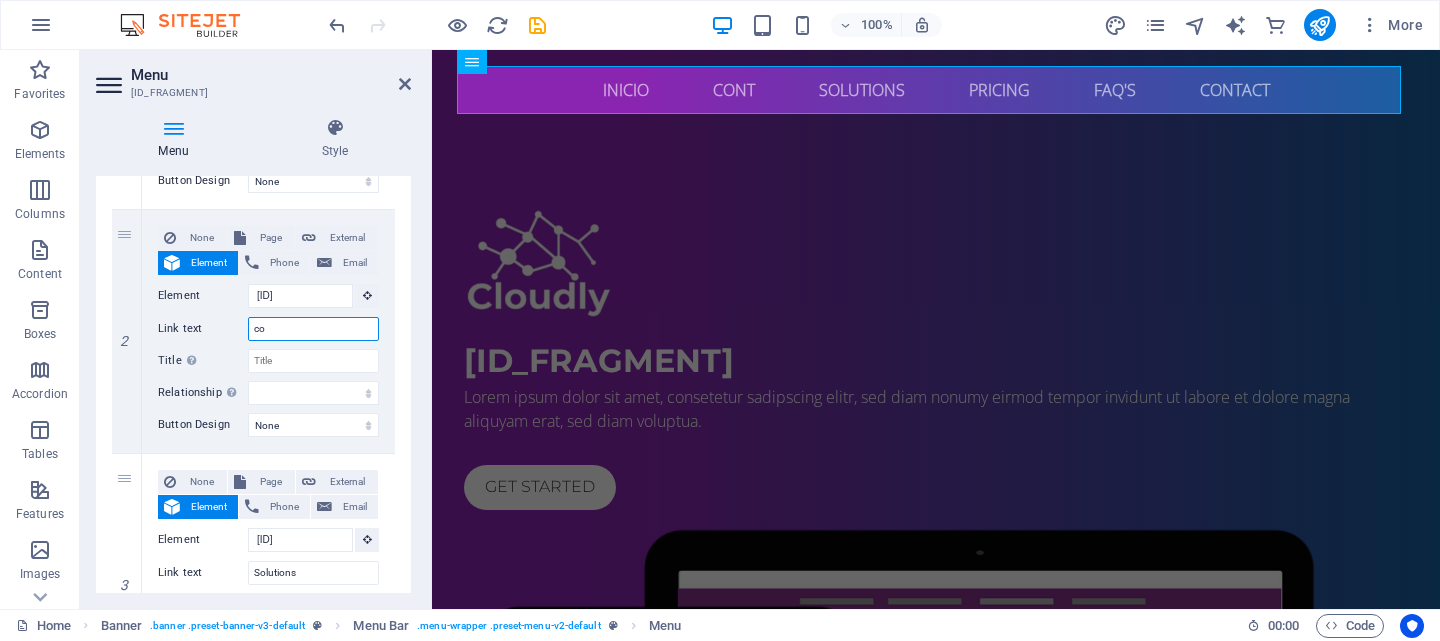 type on "c" 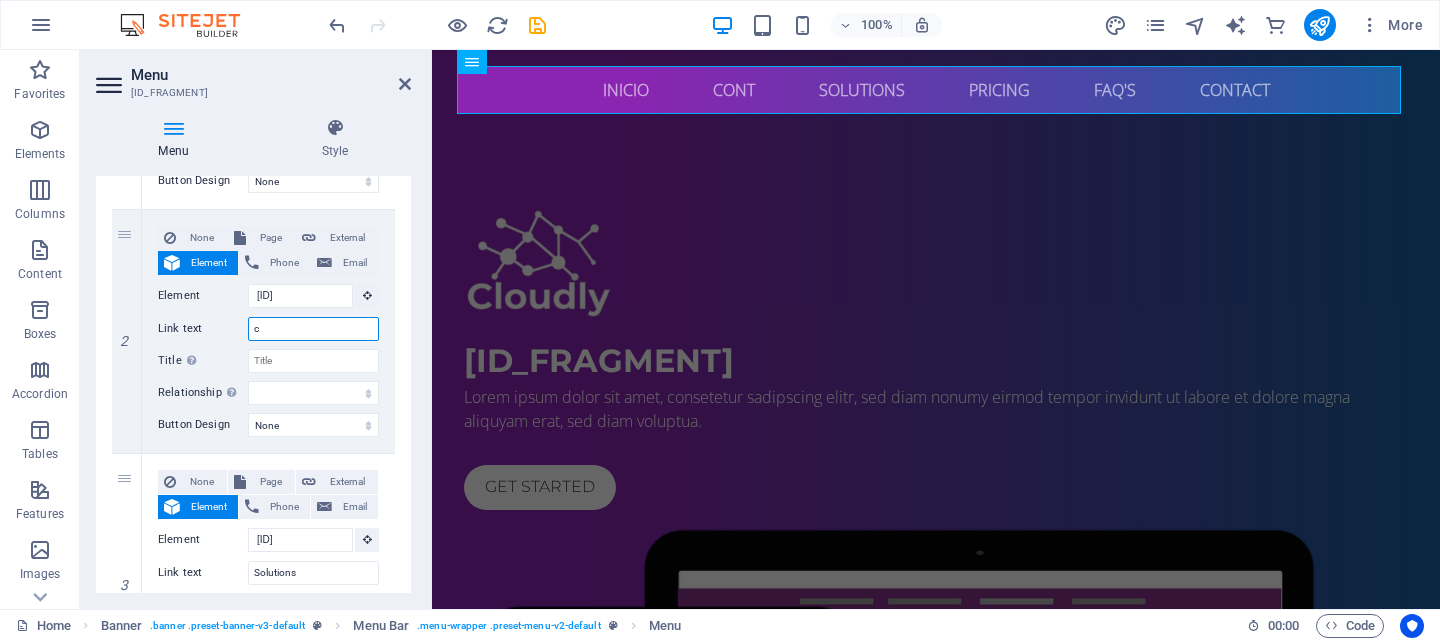 type 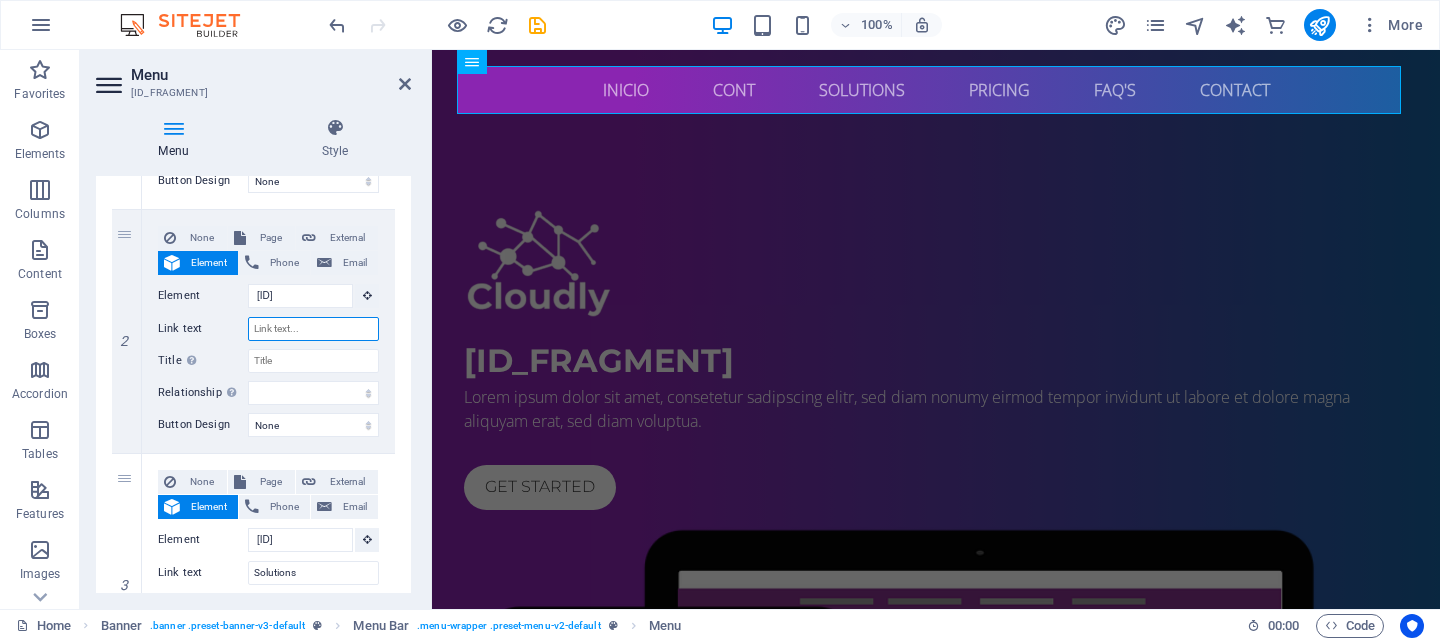 select 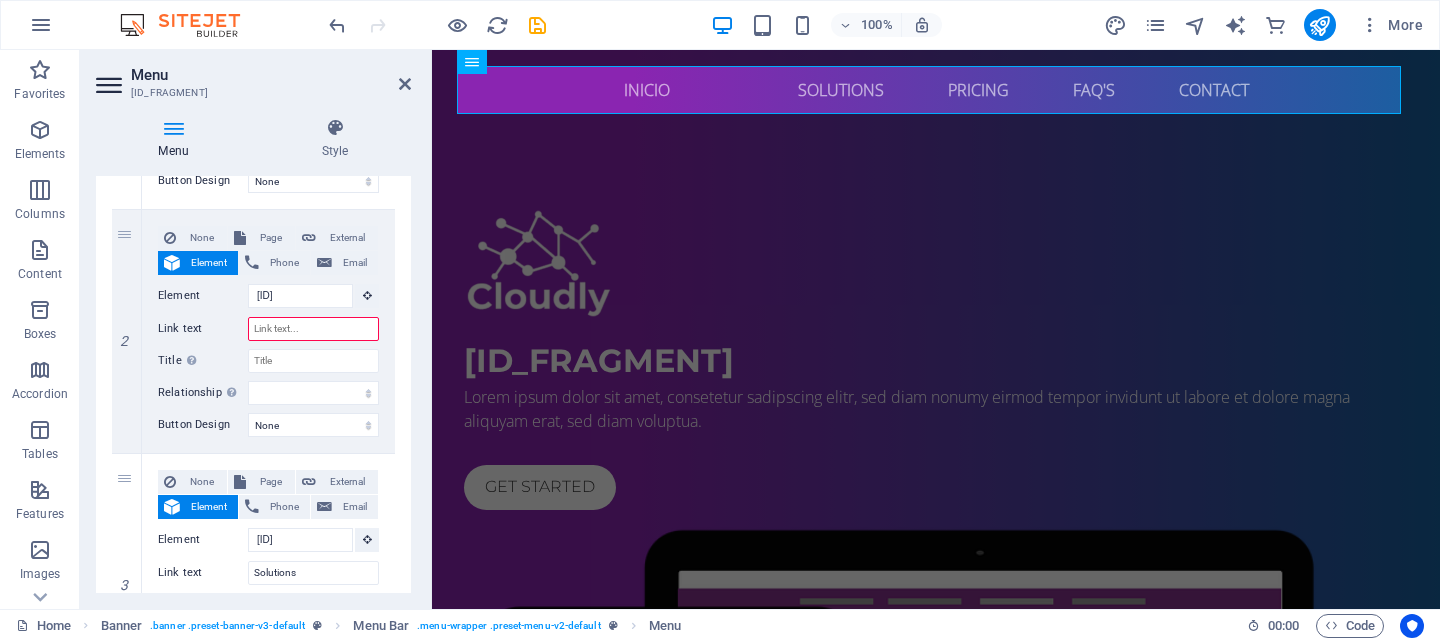 type on "P" 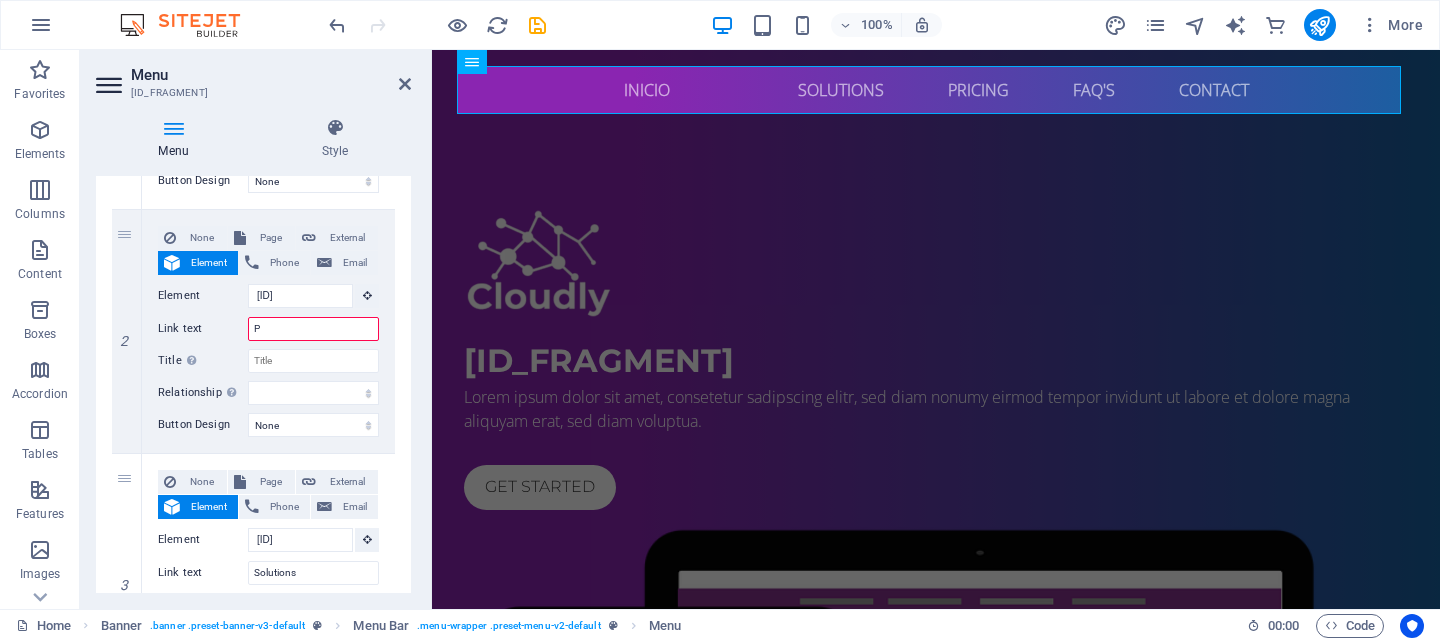 select 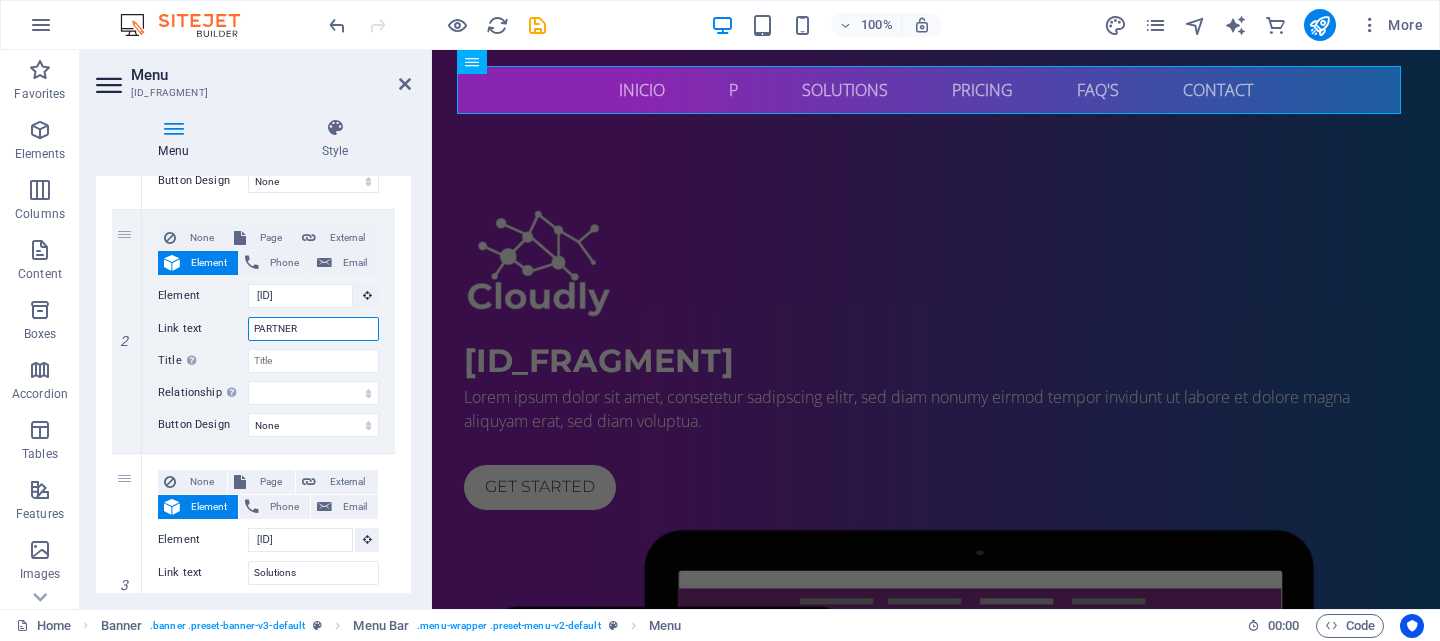 type on "PARTNERS" 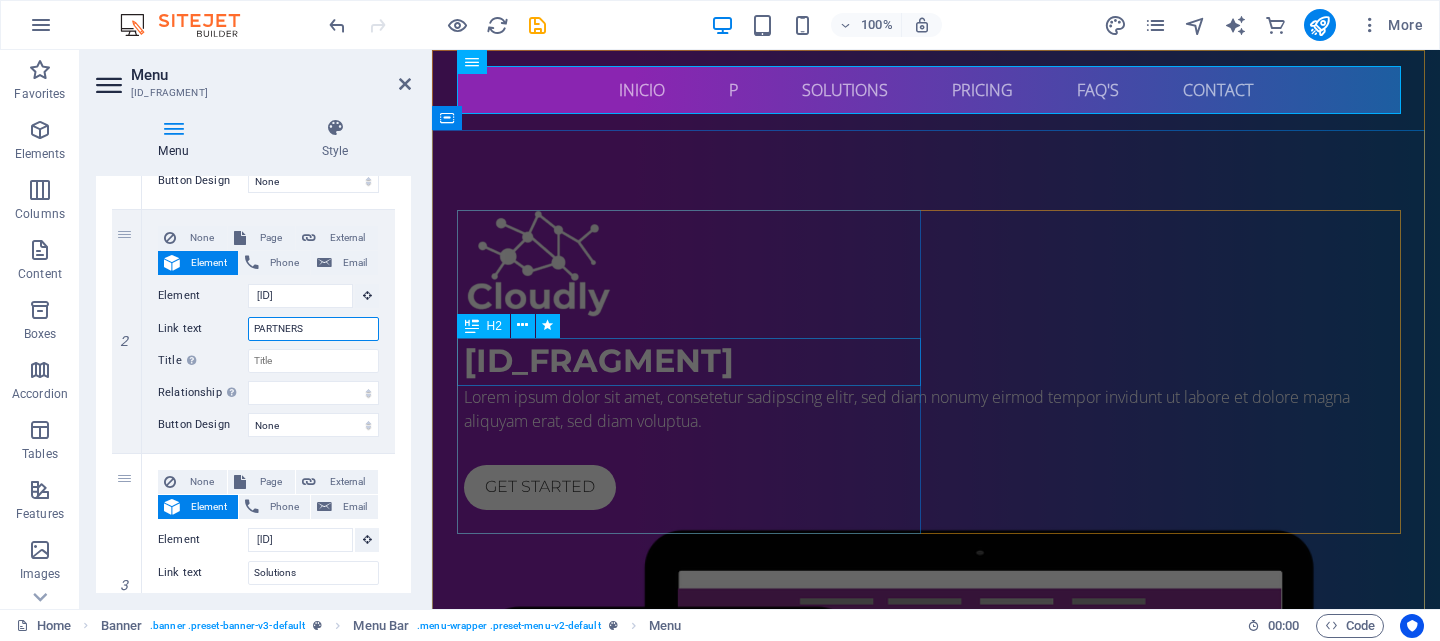 select 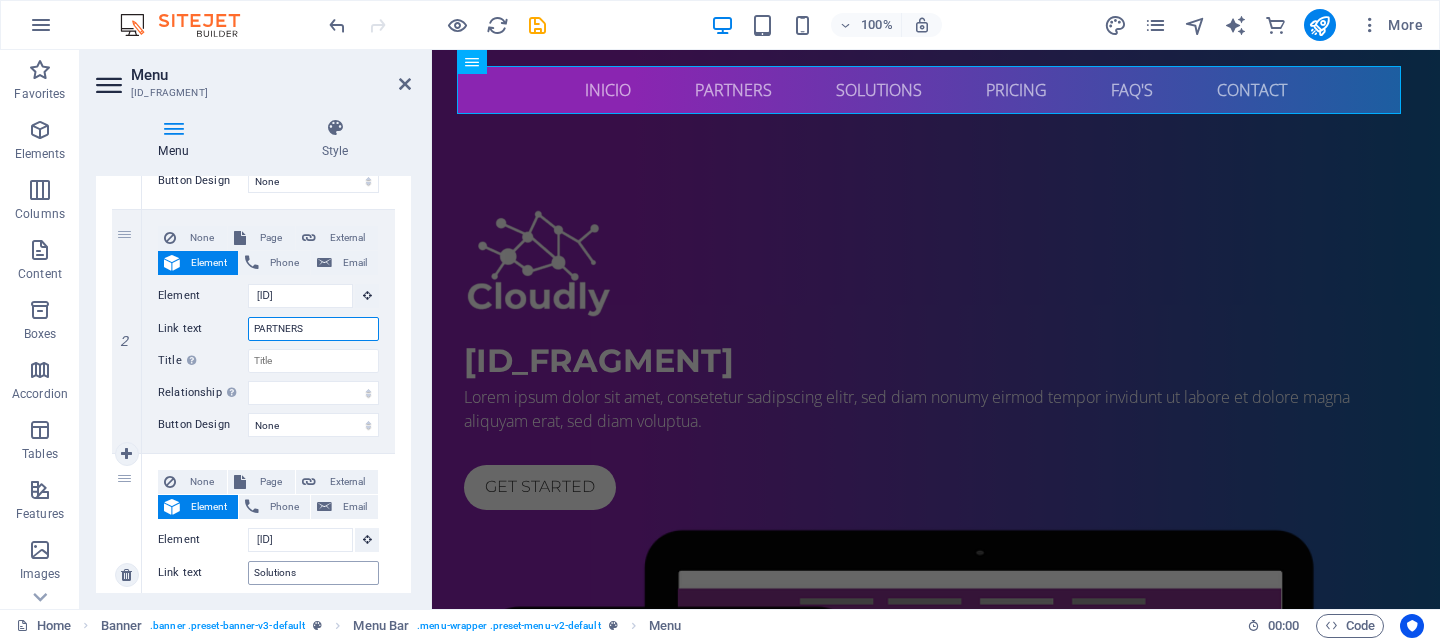 type on "PARTNERS" 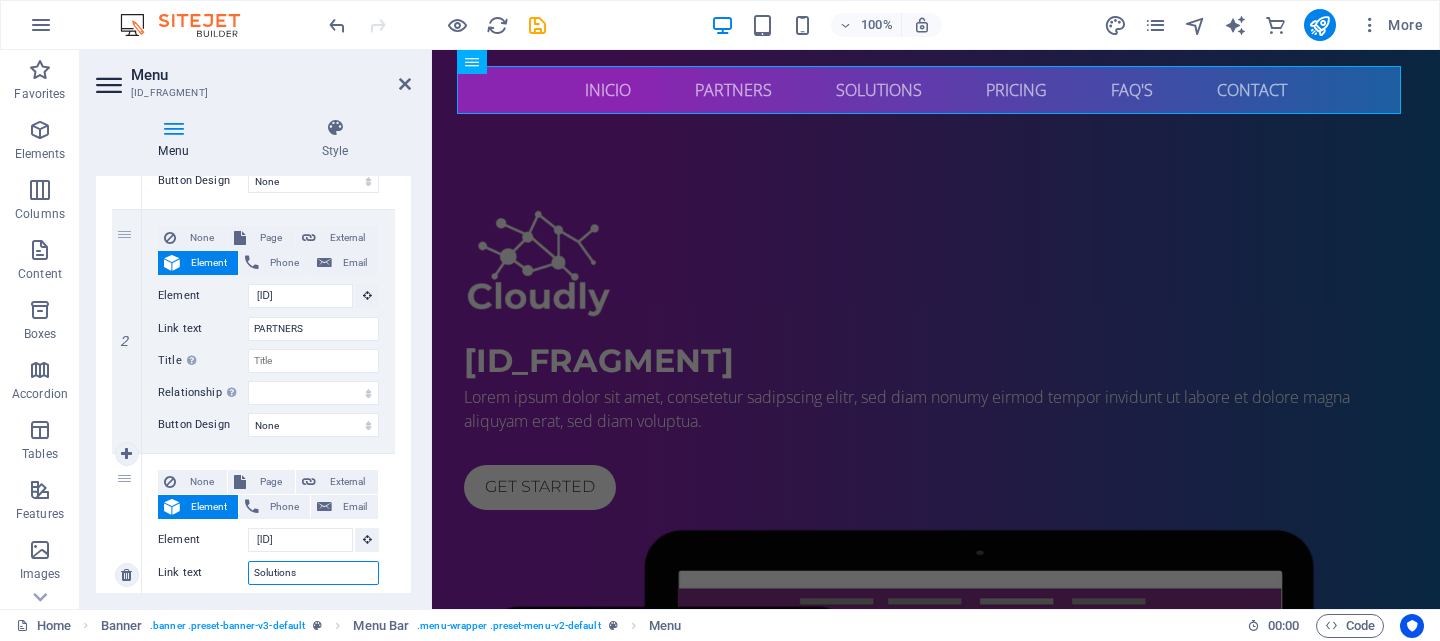 drag, startPoint x: 343, startPoint y: 581, endPoint x: 207, endPoint y: 581, distance: 136 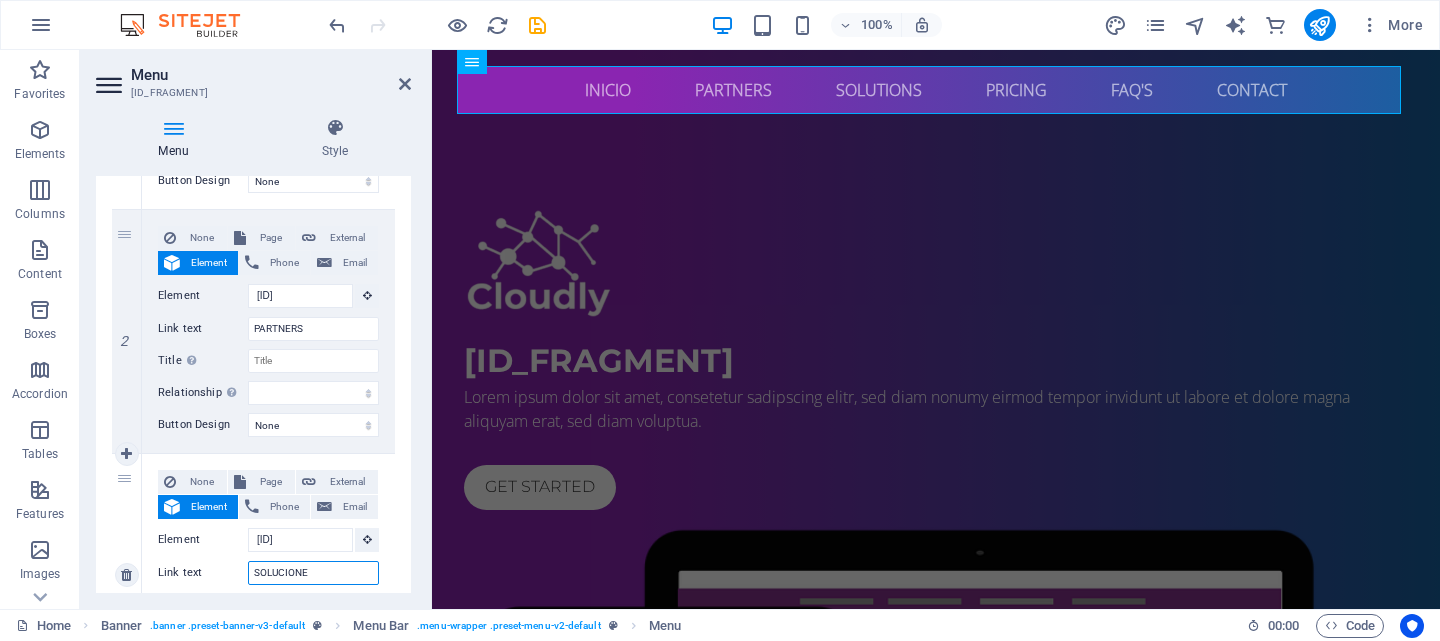type on "SOLUCIONES" 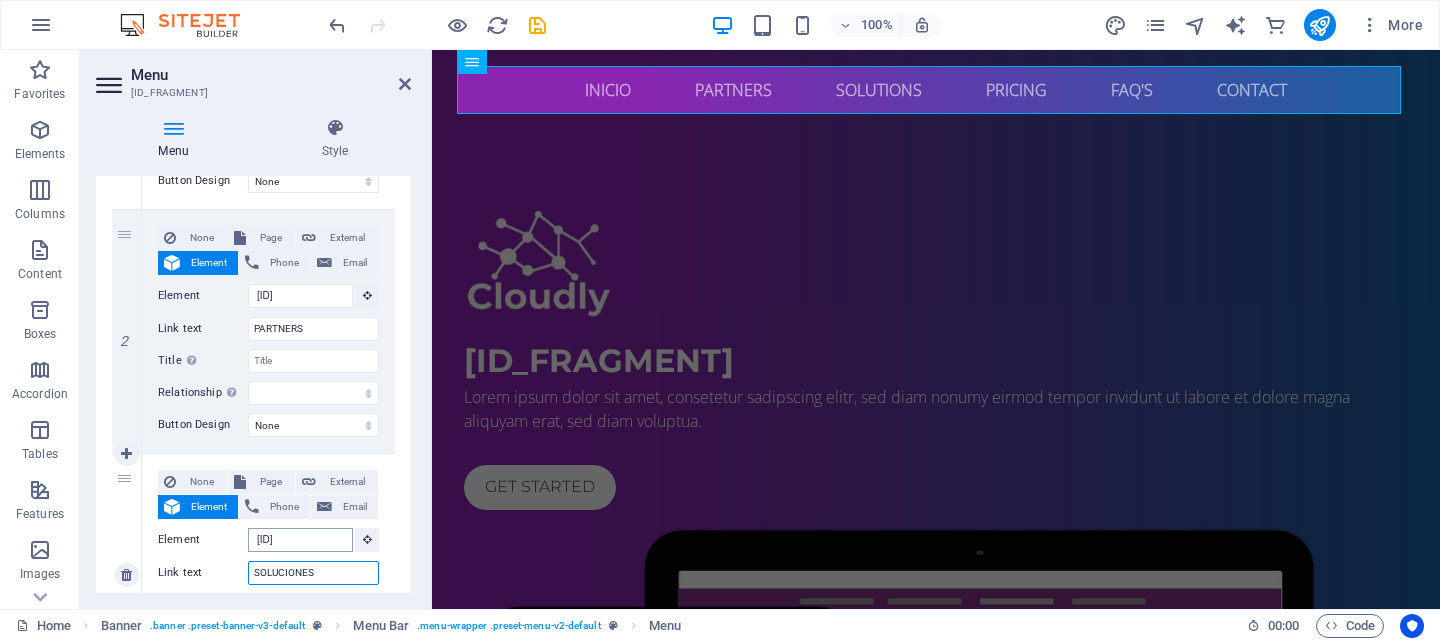 select 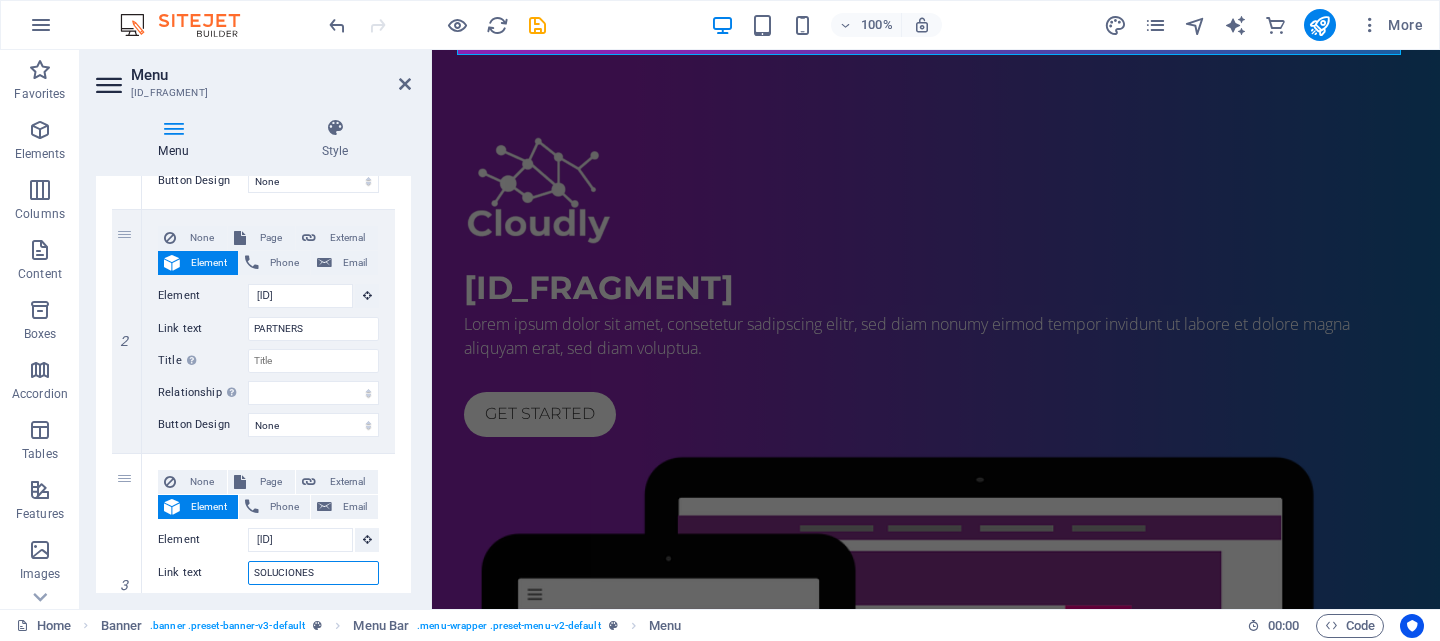 scroll, scrollTop: 0, scrollLeft: 0, axis: both 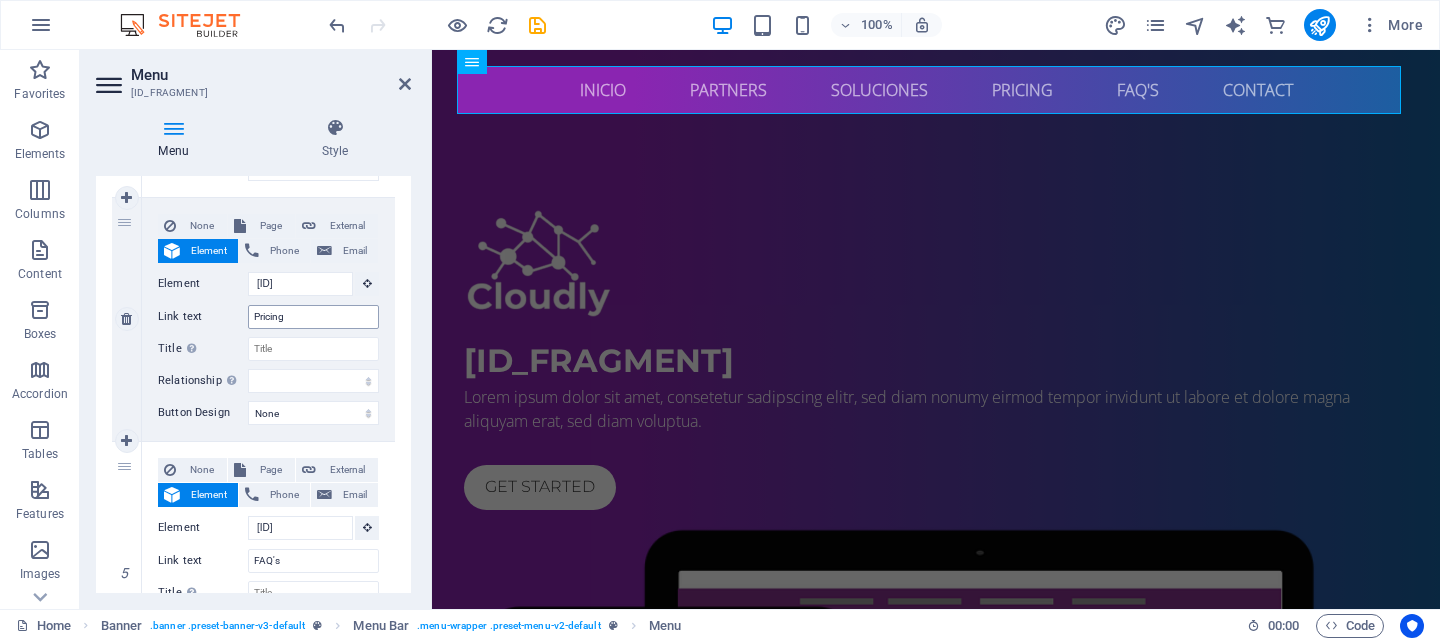type on "SOLUCIONES" 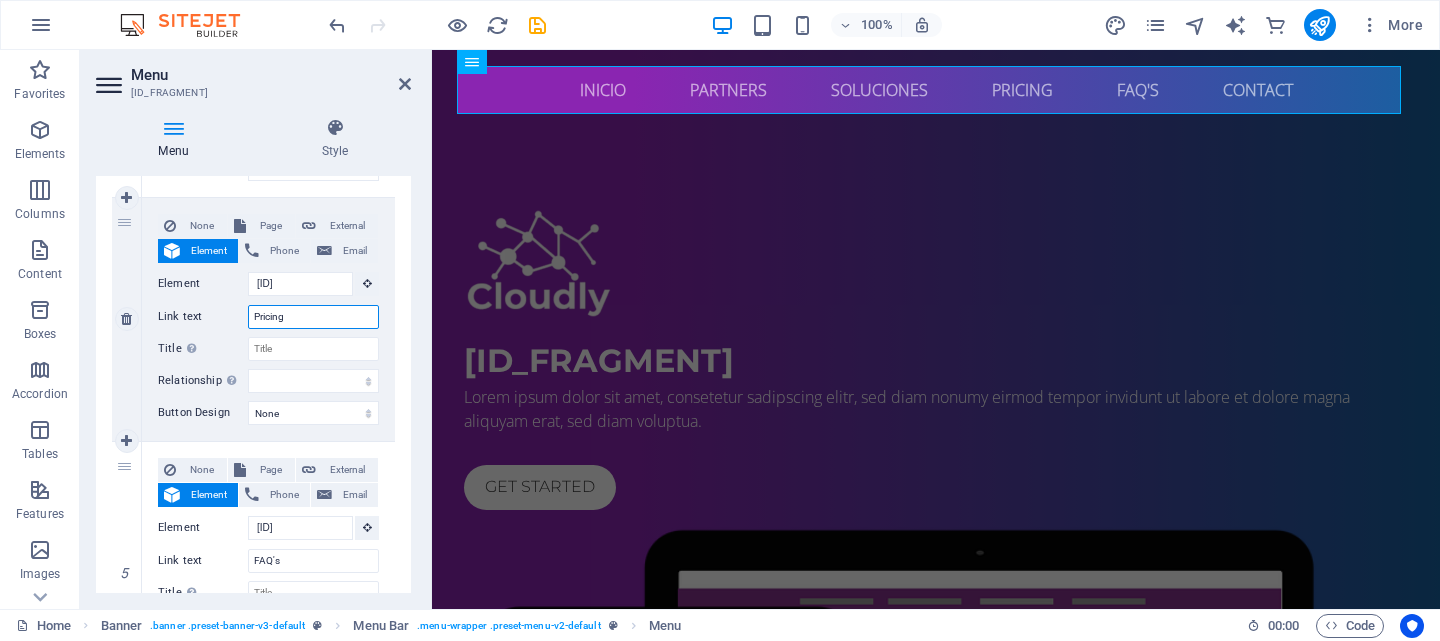 click on "Pricing" at bounding box center (313, 317) 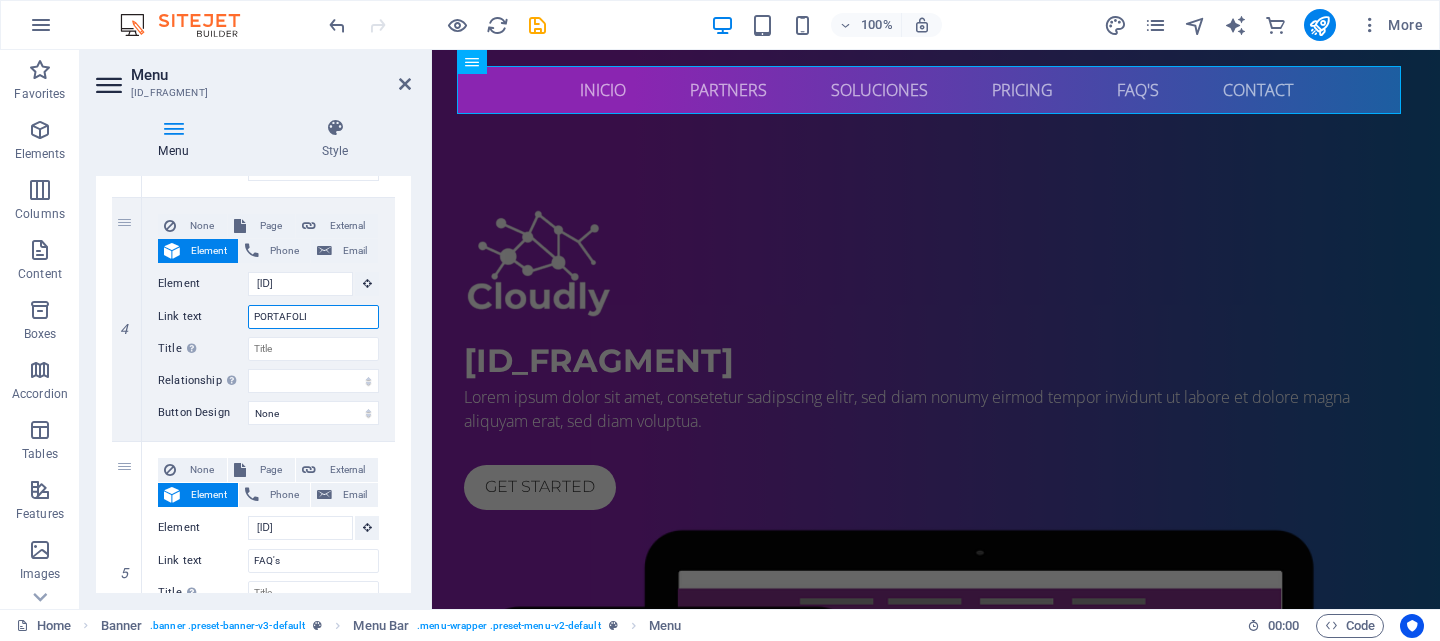 type on "PORTAFOLIO" 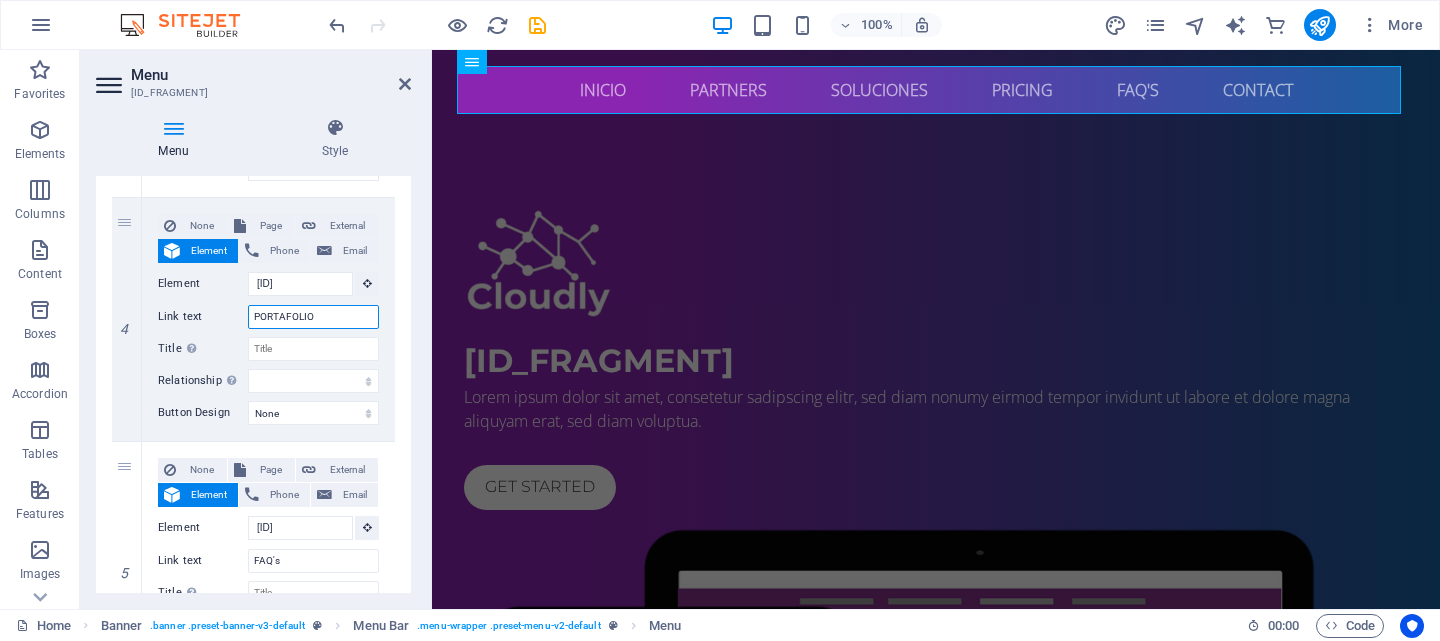 select 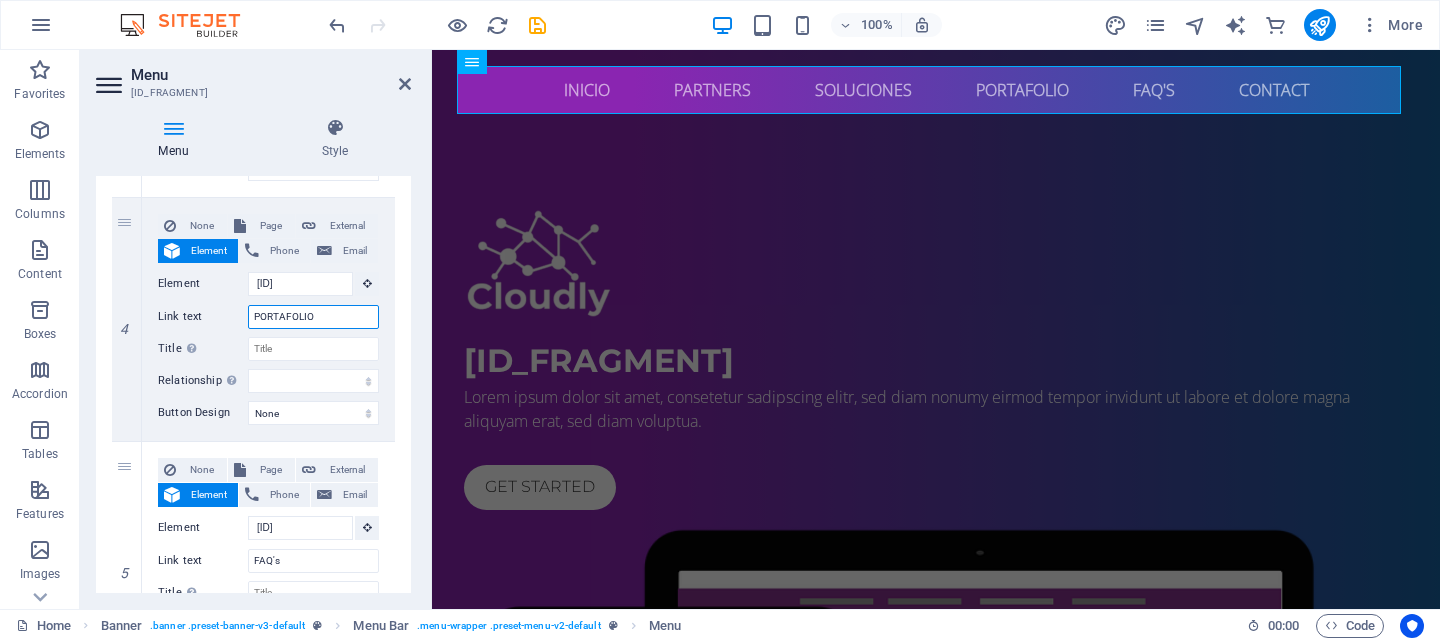 type on "PORTAFOLIO" 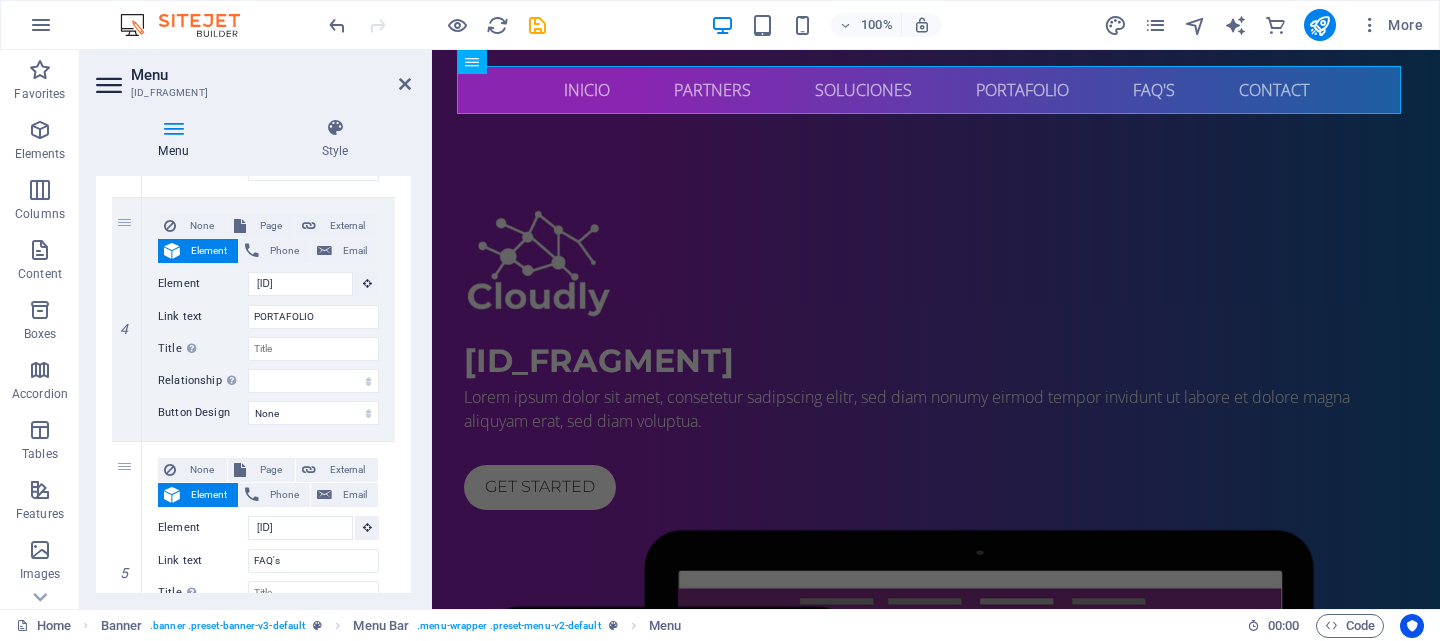 click on "URL Phone Email Link text Inicio Link target New tab Same tab Overlay Title Additional link description, should not be the same as the link text. The title is most often shown as a tooltip text when the mouse moves over the element. Leave empty if uncertain. Relationship Sets the  relationship of this link to the link target . For example, the value "nofollow" instructs search engines not to follow the link. Can be left empty. alternate author bookmark external help license next nofollow noreferrer noopener prev search tag Button Design None Default Primary Secondary 2 None Page External Element Phone Email Page Home Subpage Legal Notice Privacy Element #ed-827350690
URL Phone Email Link text PARTNERS Link target New tab Same tab Overlay Title Relationship Sets the  relationship of this link to the link target alternate author bookmark external help license next" at bounding box center (253, 197) 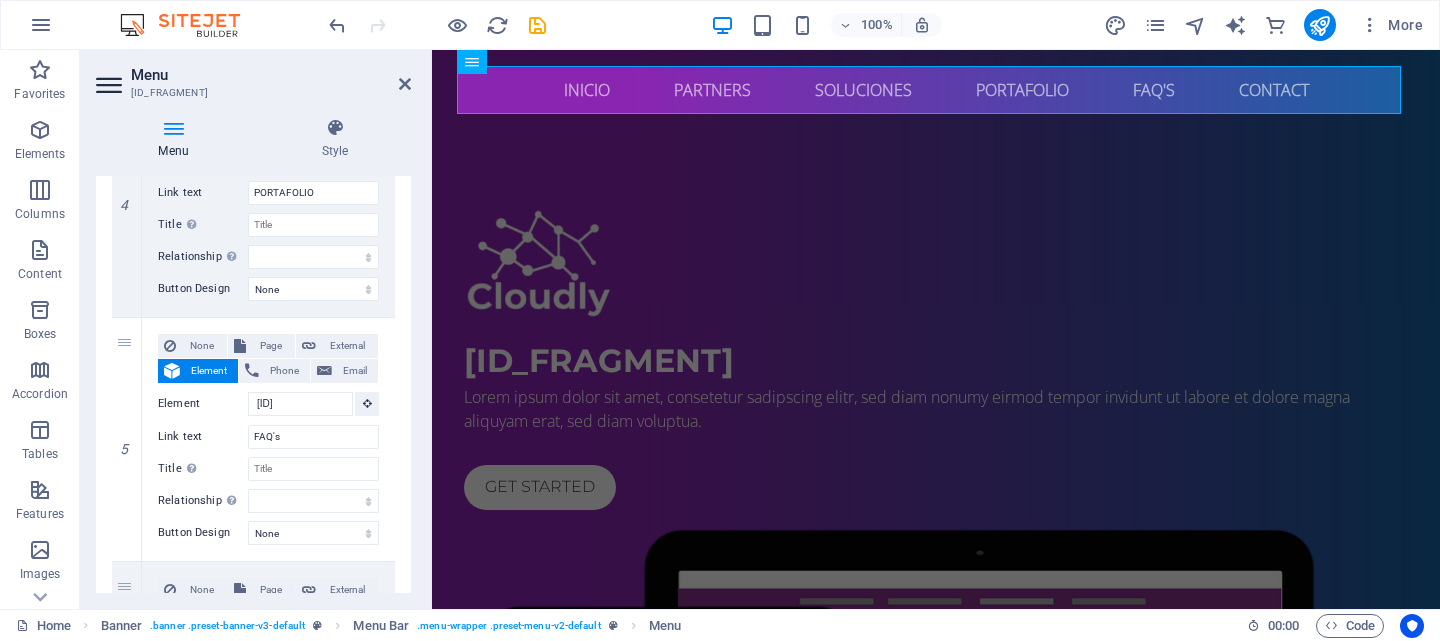 scroll, scrollTop: 1100, scrollLeft: 0, axis: vertical 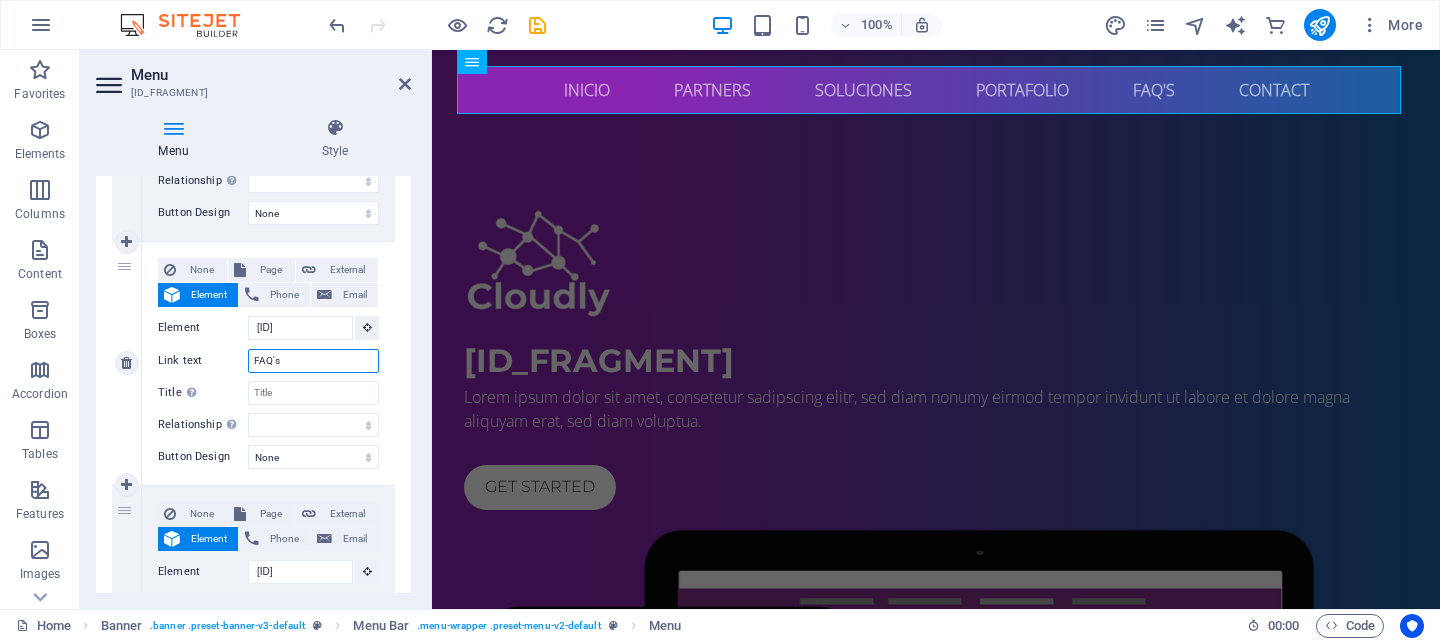 drag, startPoint x: 332, startPoint y: 364, endPoint x: 217, endPoint y: 358, distance: 115.15642 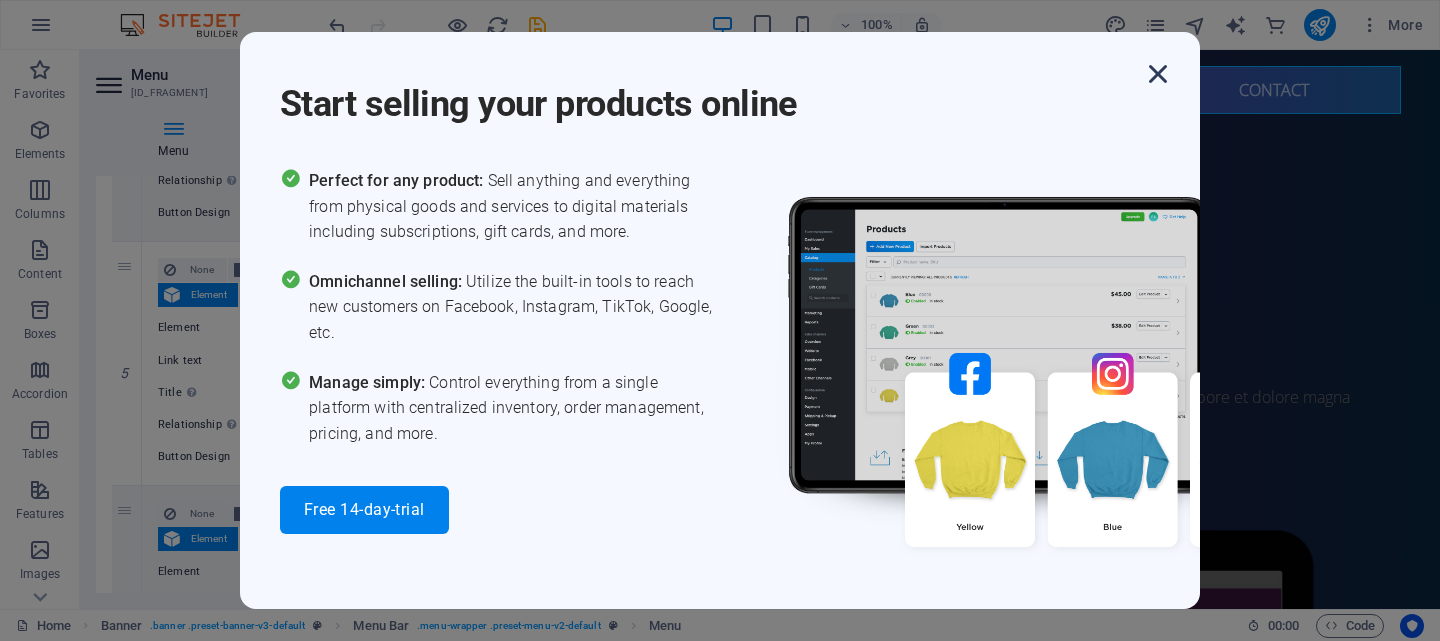 click at bounding box center [1158, 74] 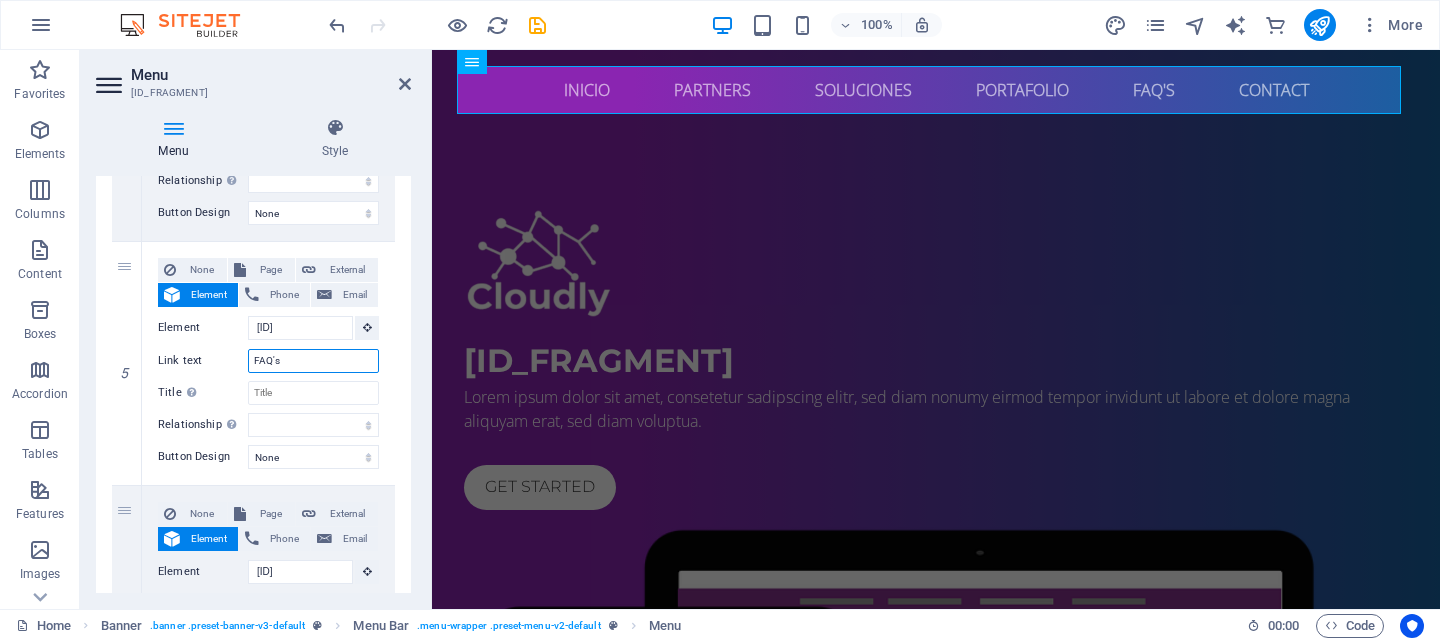scroll, scrollTop: 1292, scrollLeft: 0, axis: vertical 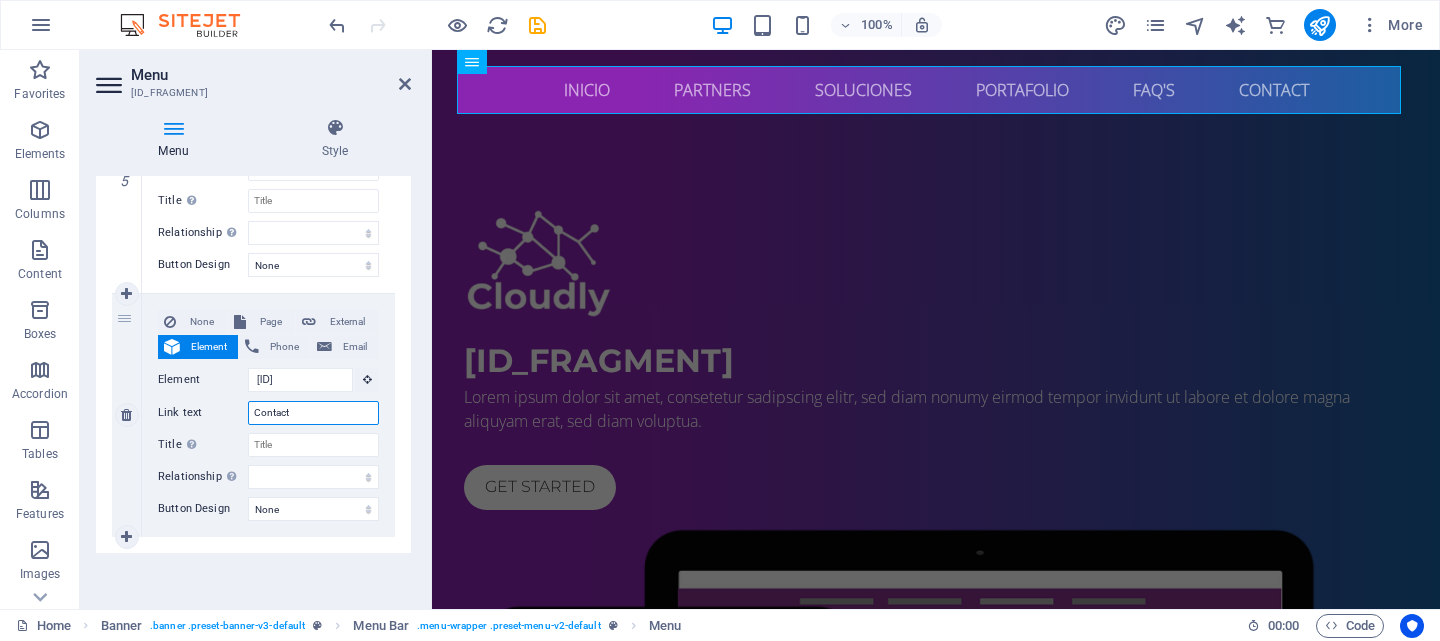 click on "Contact" at bounding box center (313, 413) 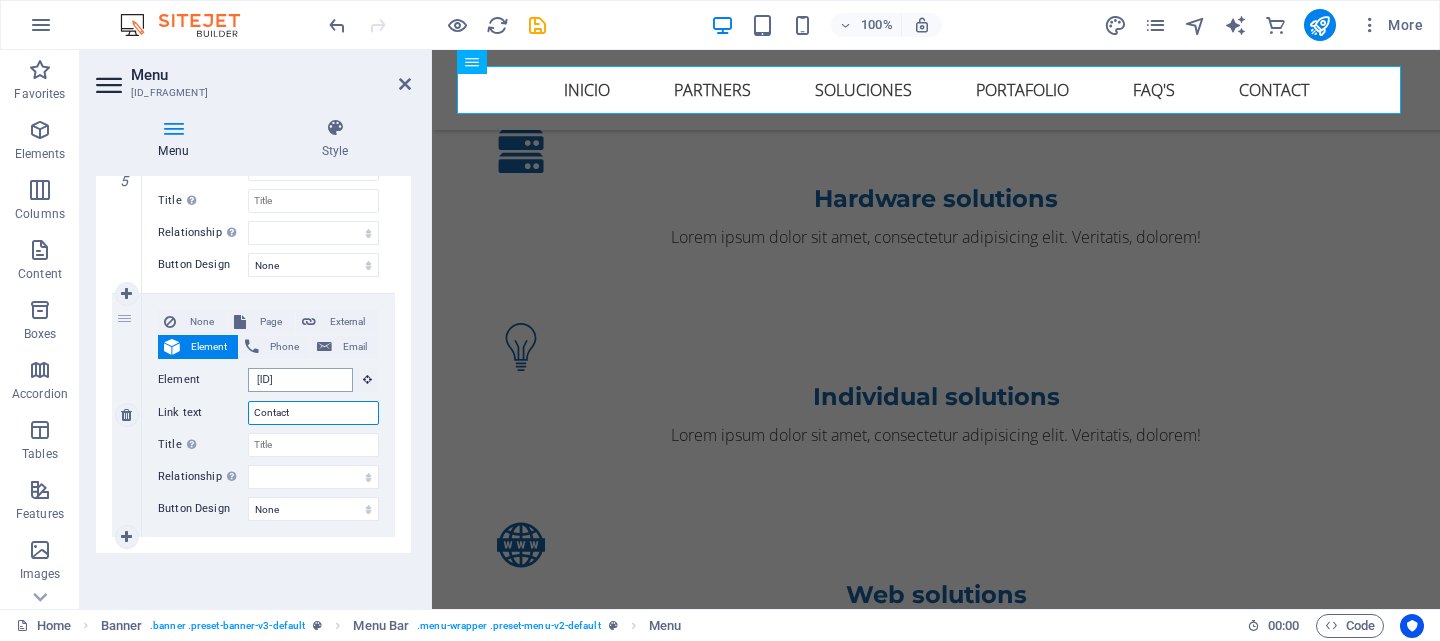 type on "Contacto" 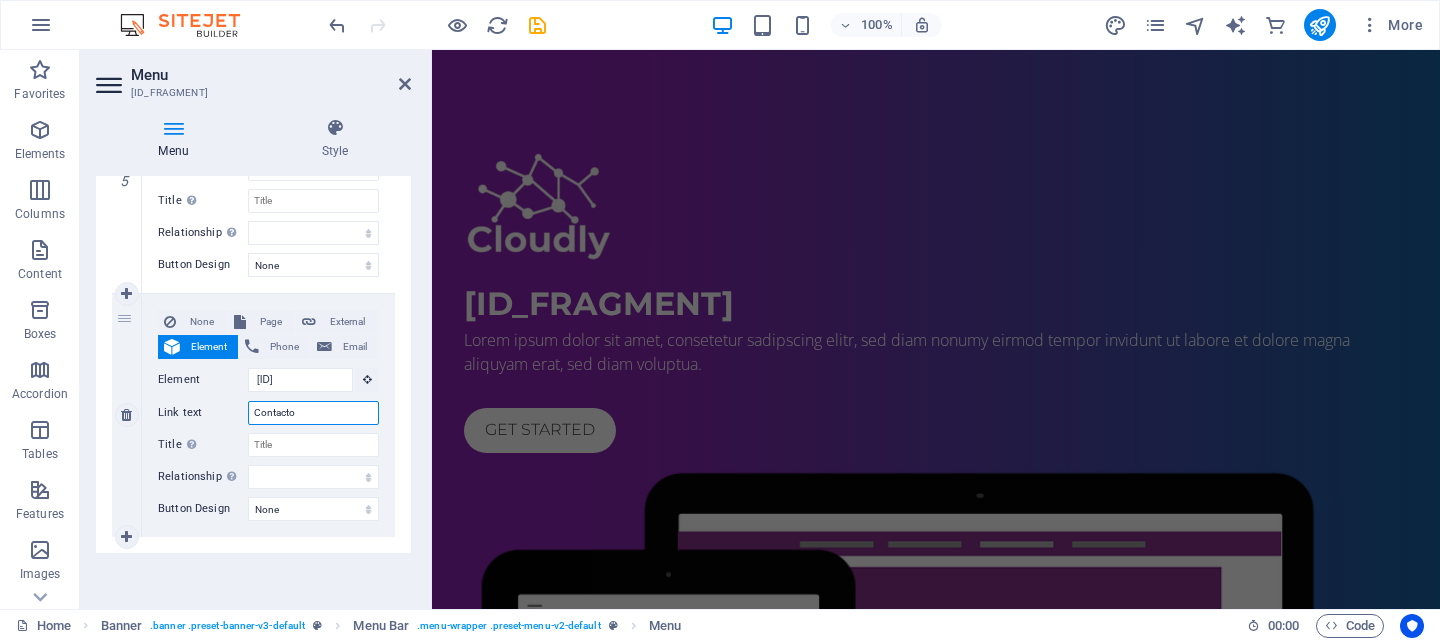 scroll, scrollTop: 4, scrollLeft: 0, axis: vertical 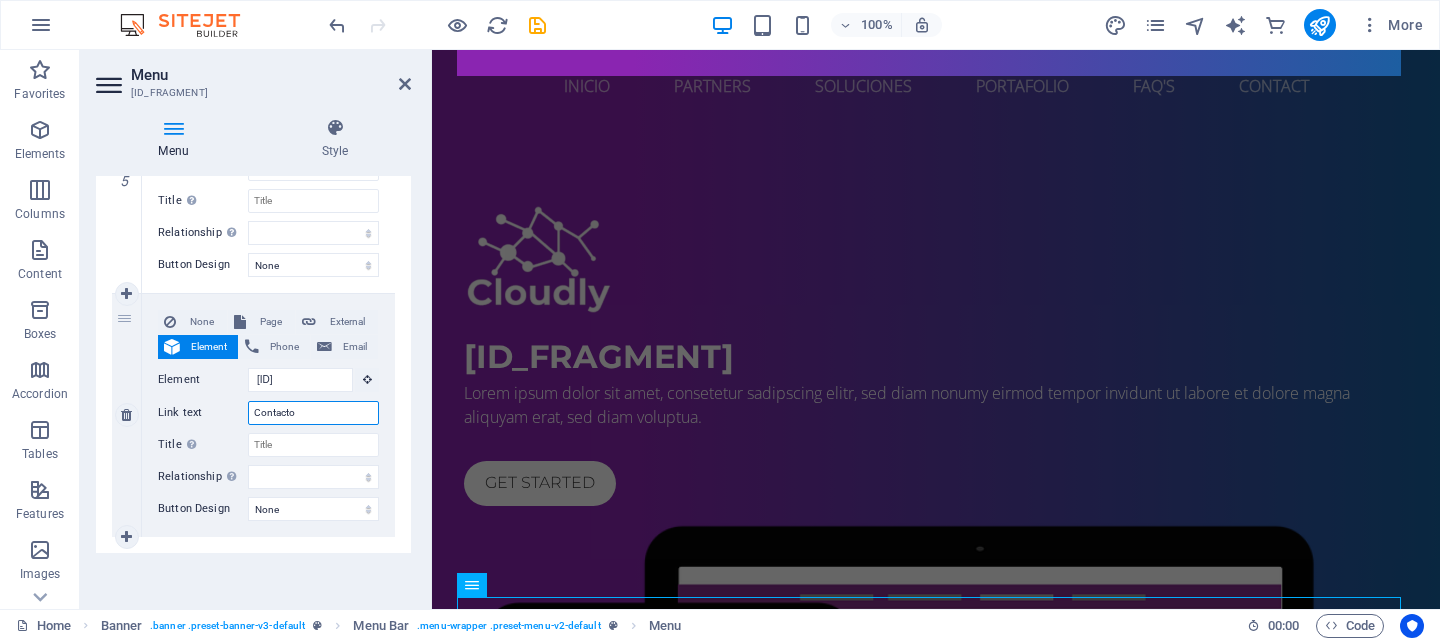select 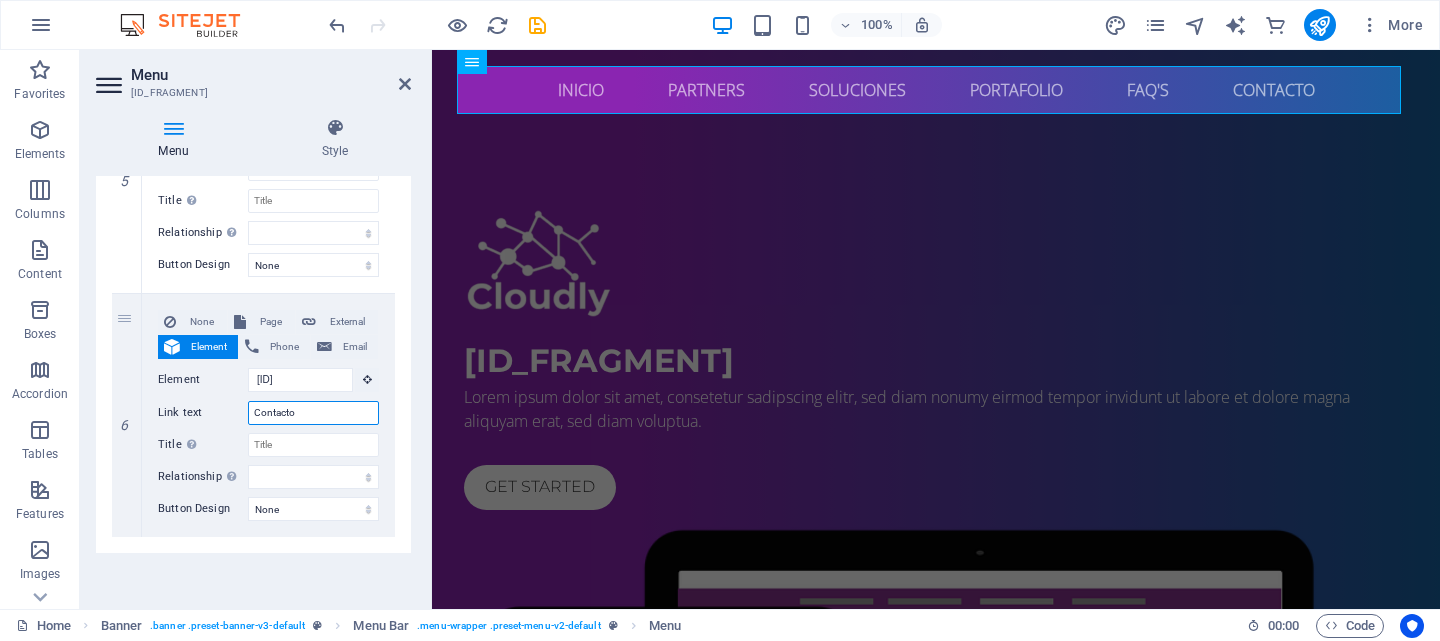 type on "Contacto" 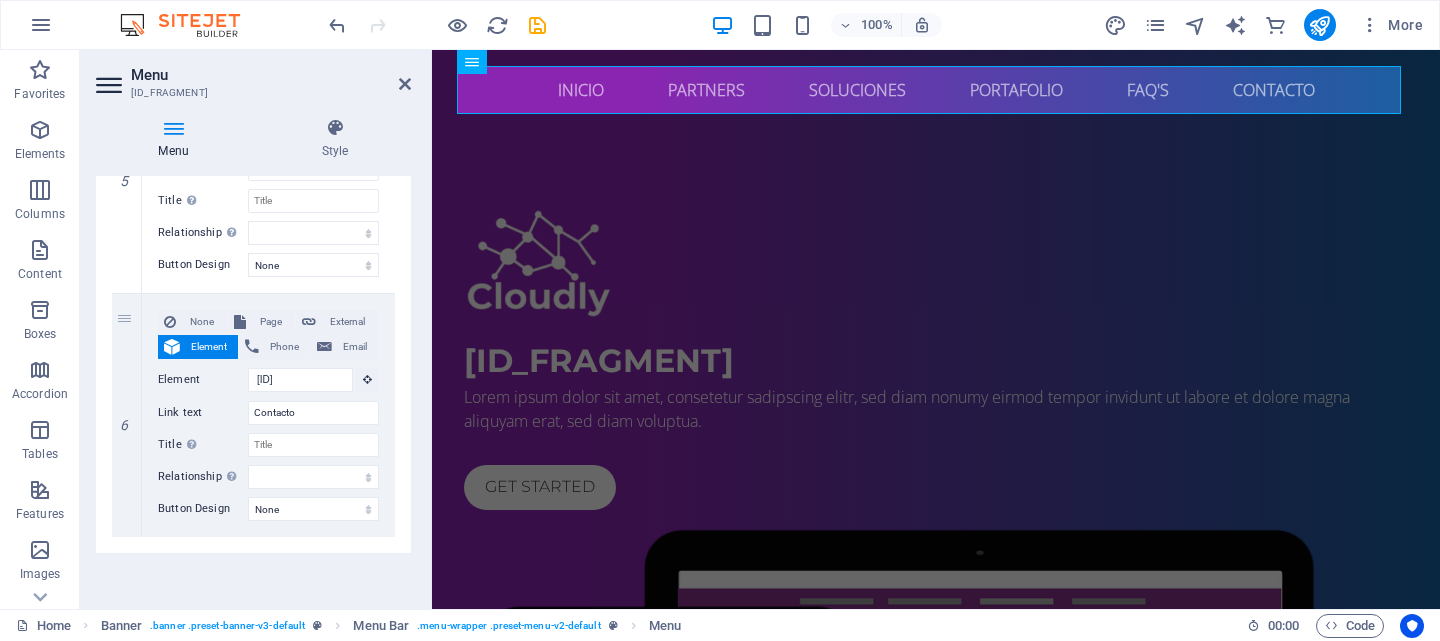 click on "Menu Style Menu Auto Custom Create custom menu items for this menu. Recommended for one-page websites. Manage pages Menu items 1 None Page External Element Phone Email Page Home Subpage Legal Notice Privacy Element #ed-827351218
URL Phone Email Link text Inicio Link target New tab Same tab Overlay Title Additional link description, should not be the same as the link text. The title is most often shown as a tooltip text when the mouse moves over the element. Leave empty if uncertain. Relationship Sets the  relationship of this link to the link target . For example, the value "nofollow" instructs search engines not to follow the link. Can be left empty. alternate author bookmark external help license next nofollow noreferrer noopener prev search tag Button Design None Default Primary Secondary 2 None Page External Element Phone Email Page Home Subpage Legal Notice Privacy Element #ed-827350690
URL Phone Email Link text PARTNERS Link target New tab Same tab Overlay" at bounding box center (253, 355) 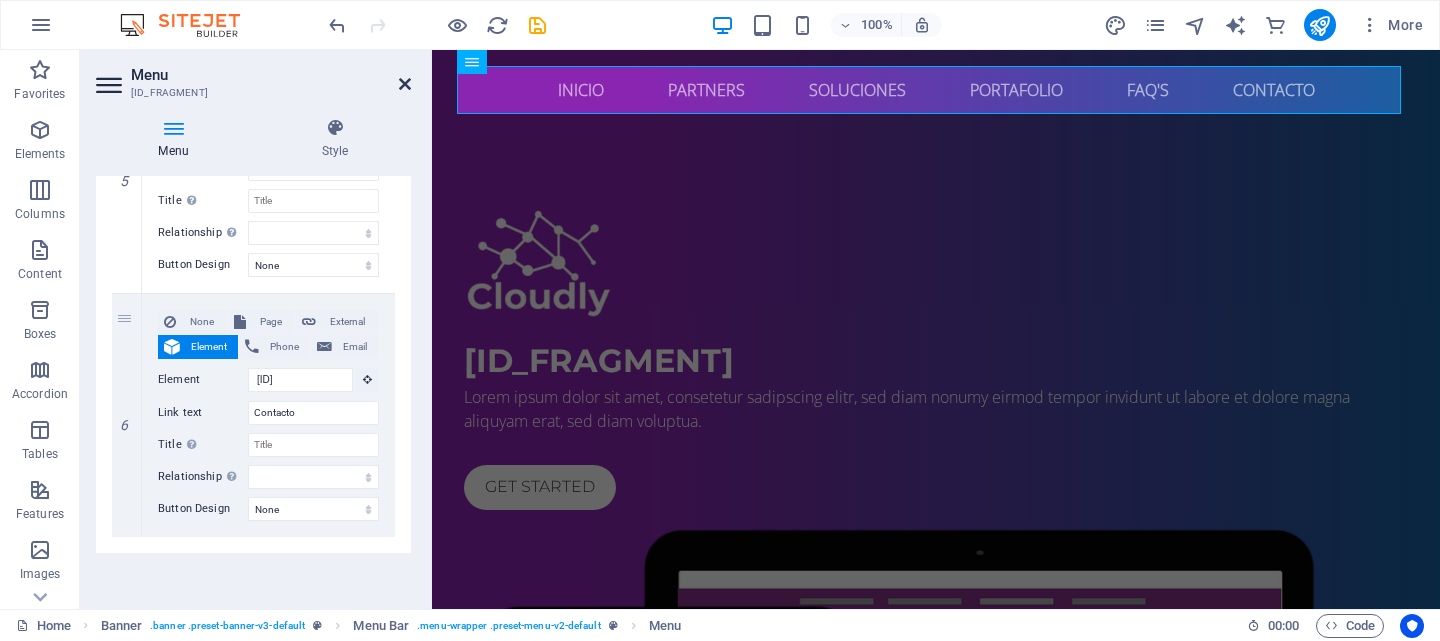 click at bounding box center (405, 84) 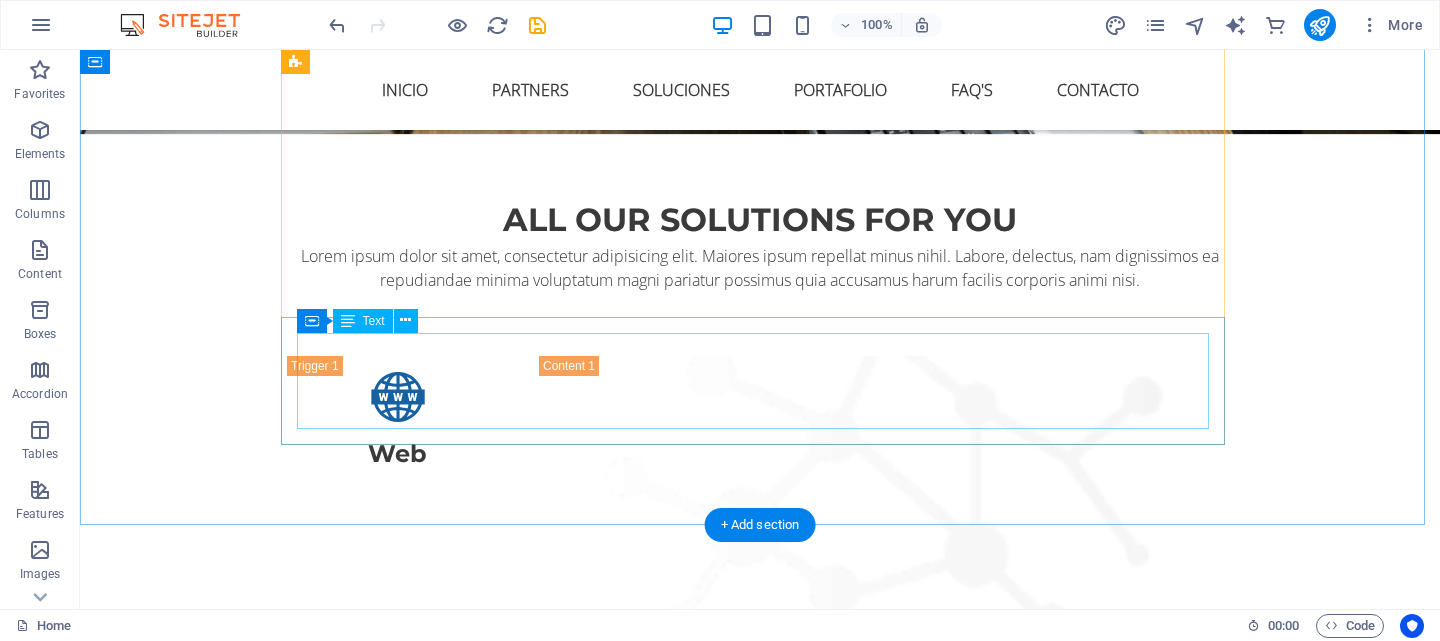 scroll, scrollTop: 7200, scrollLeft: 0, axis: vertical 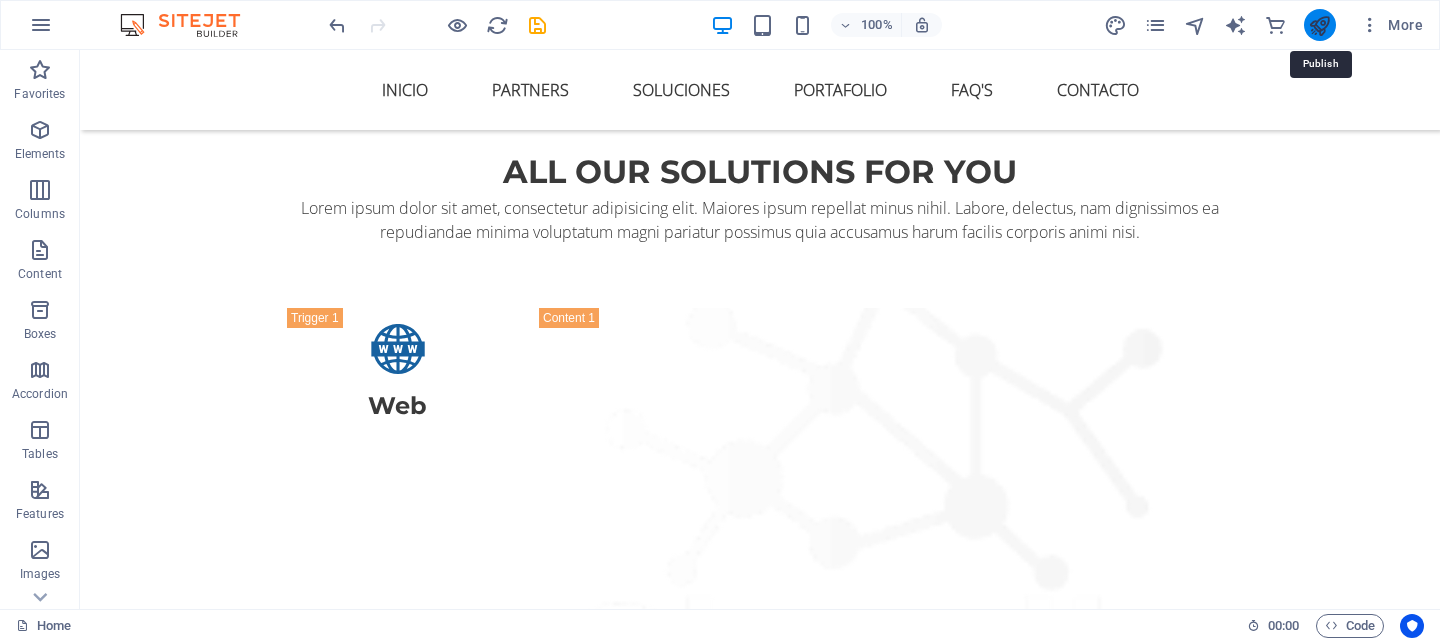 click at bounding box center [1319, 25] 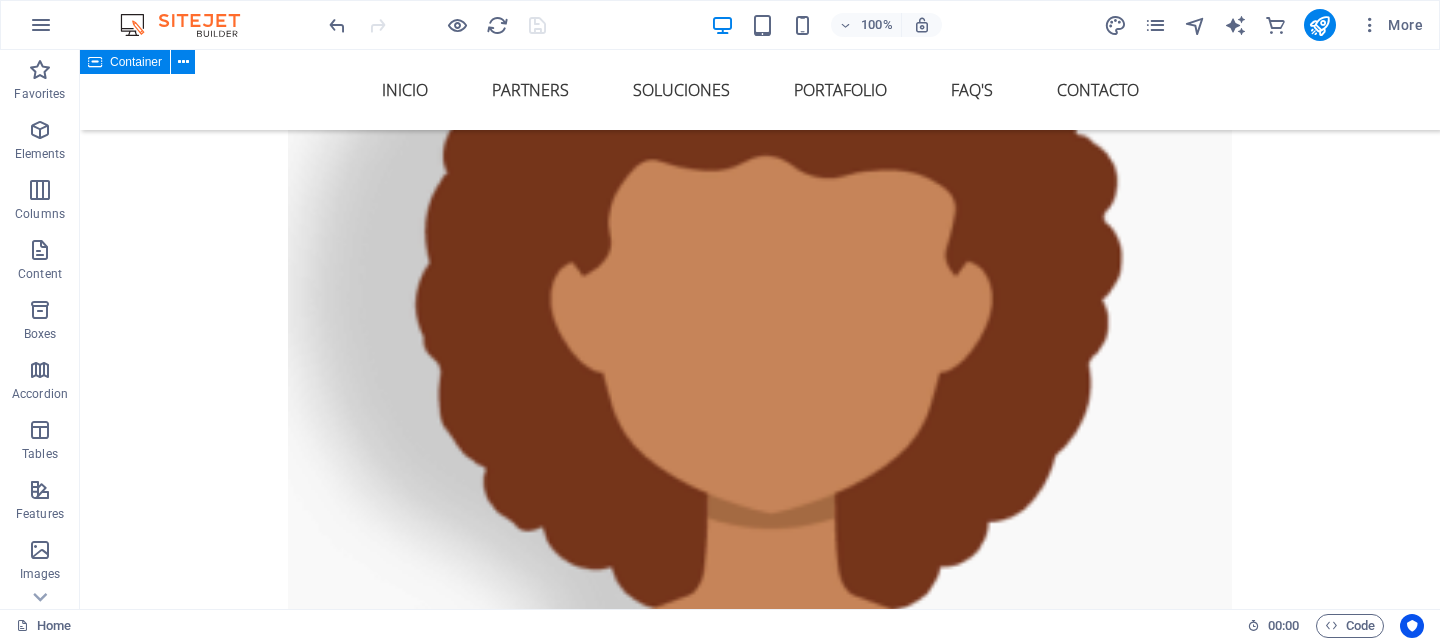 scroll, scrollTop: 3200, scrollLeft: 0, axis: vertical 